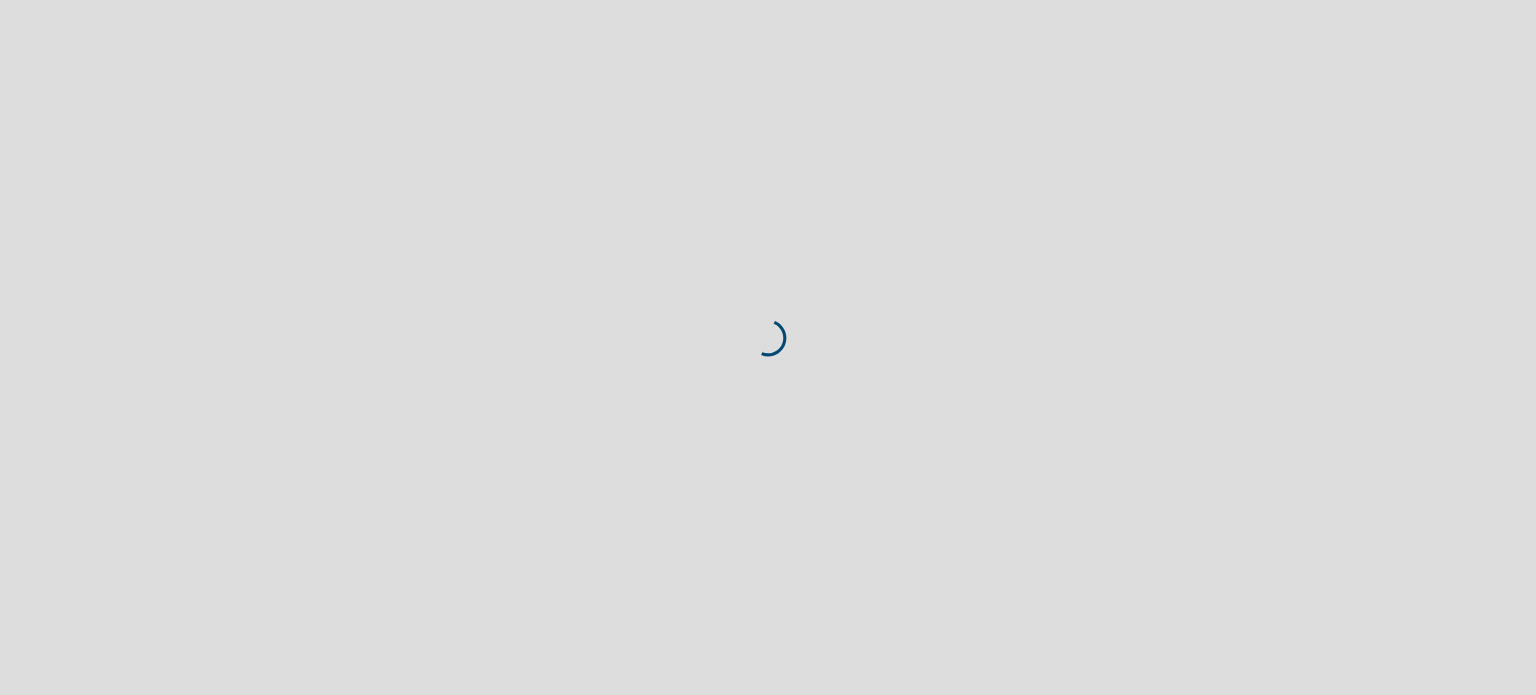 scroll, scrollTop: 0, scrollLeft: 0, axis: both 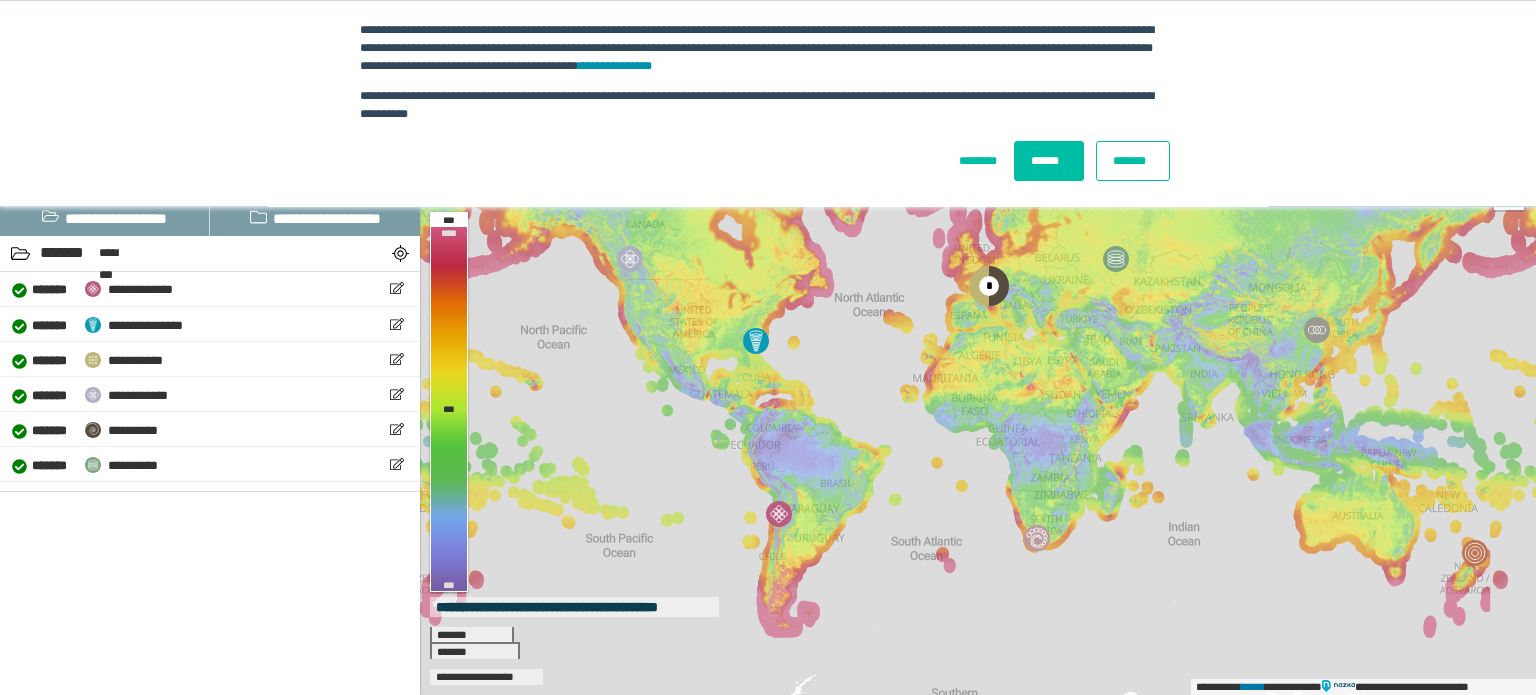 click on "******" at bounding box center [1049, 161] 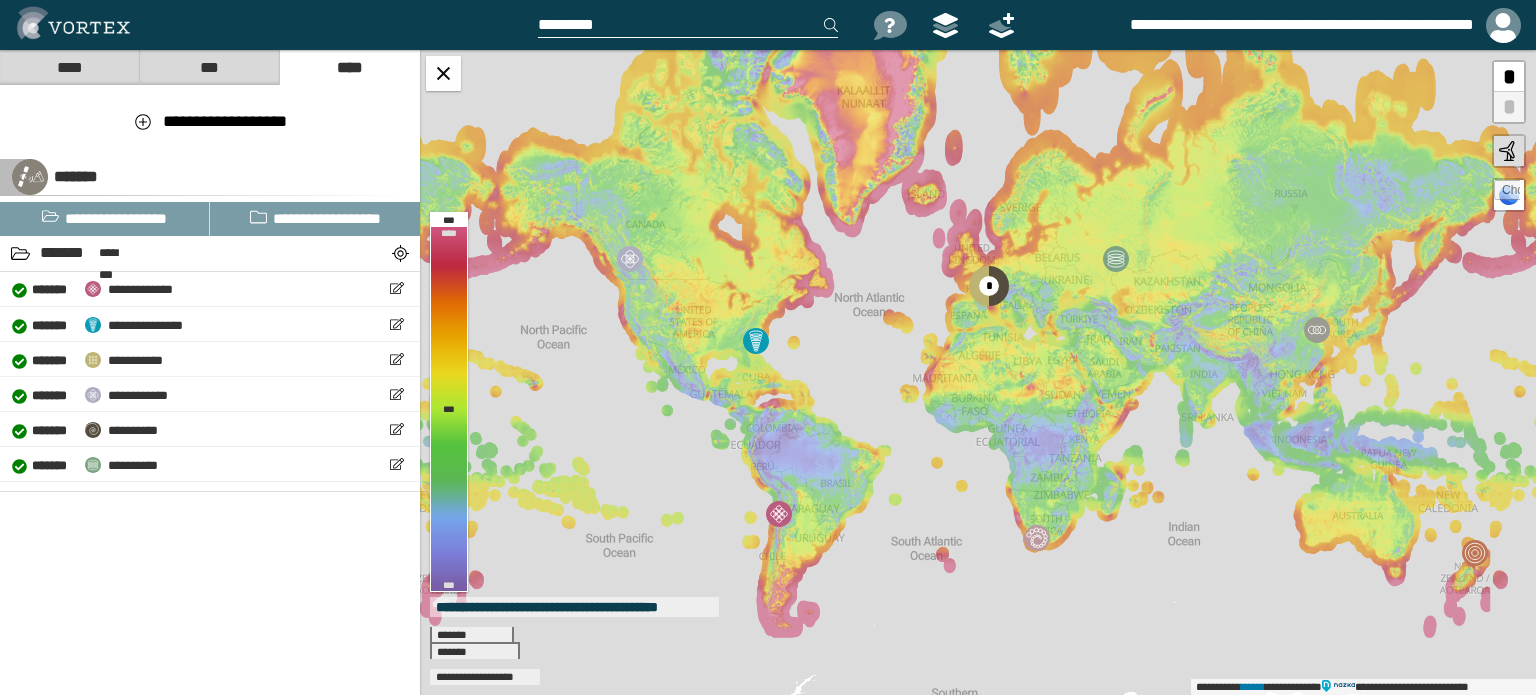 click at bounding box center (688, 25) 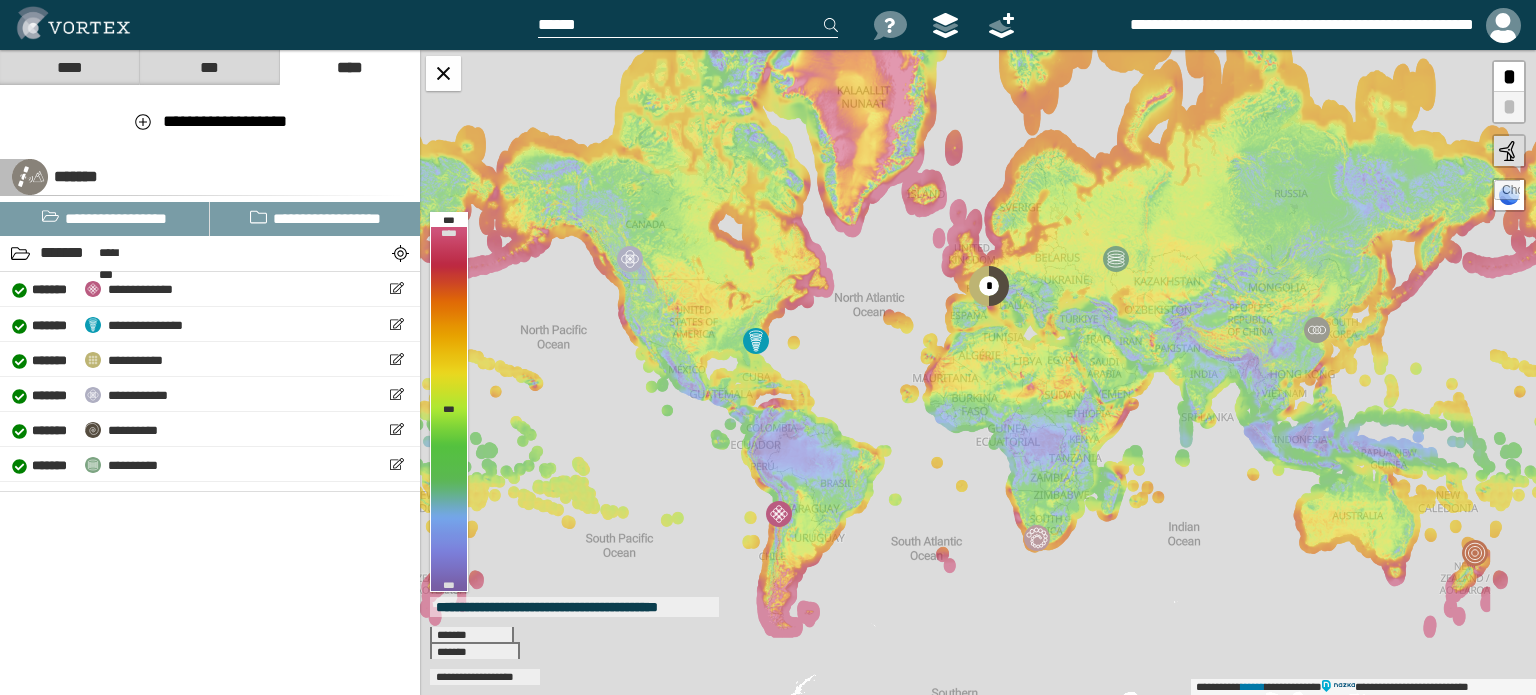 type on "******" 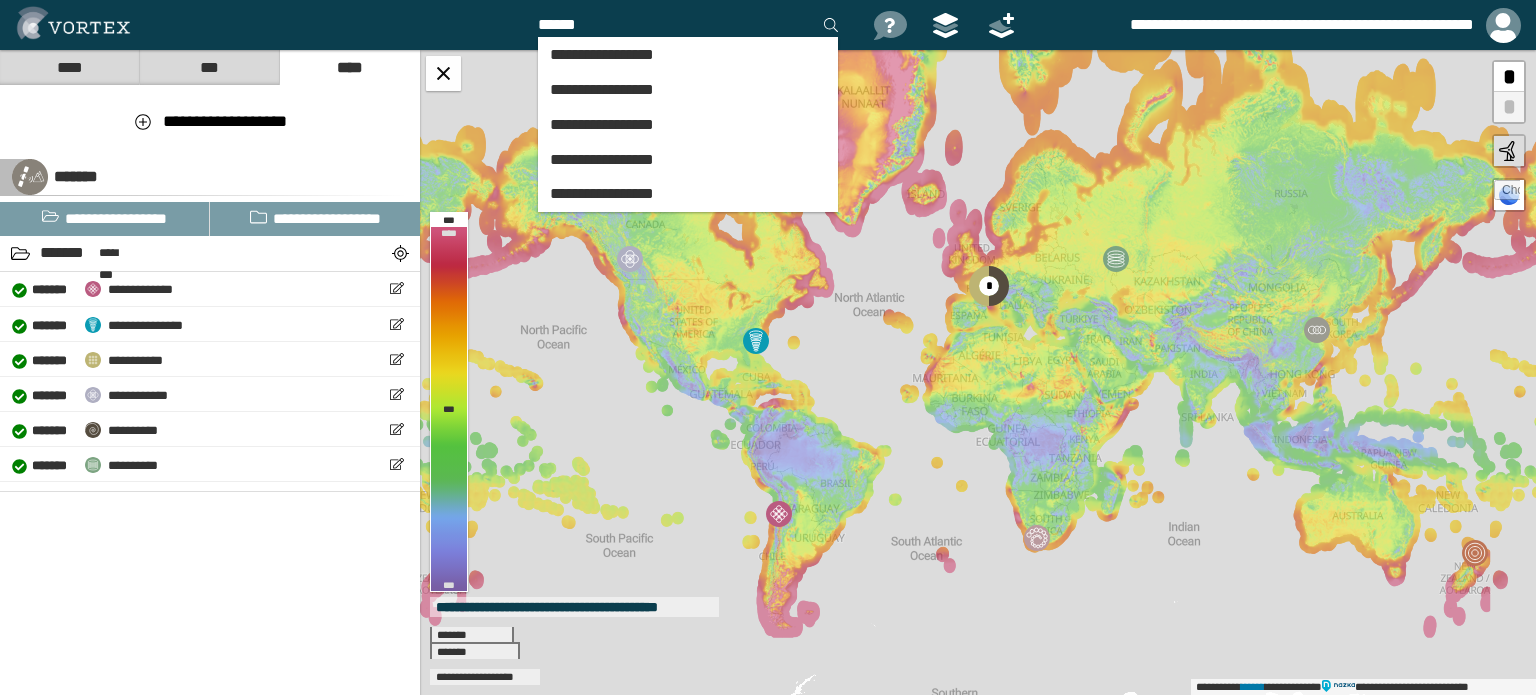 click on "**********" at bounding box center [688, 112] 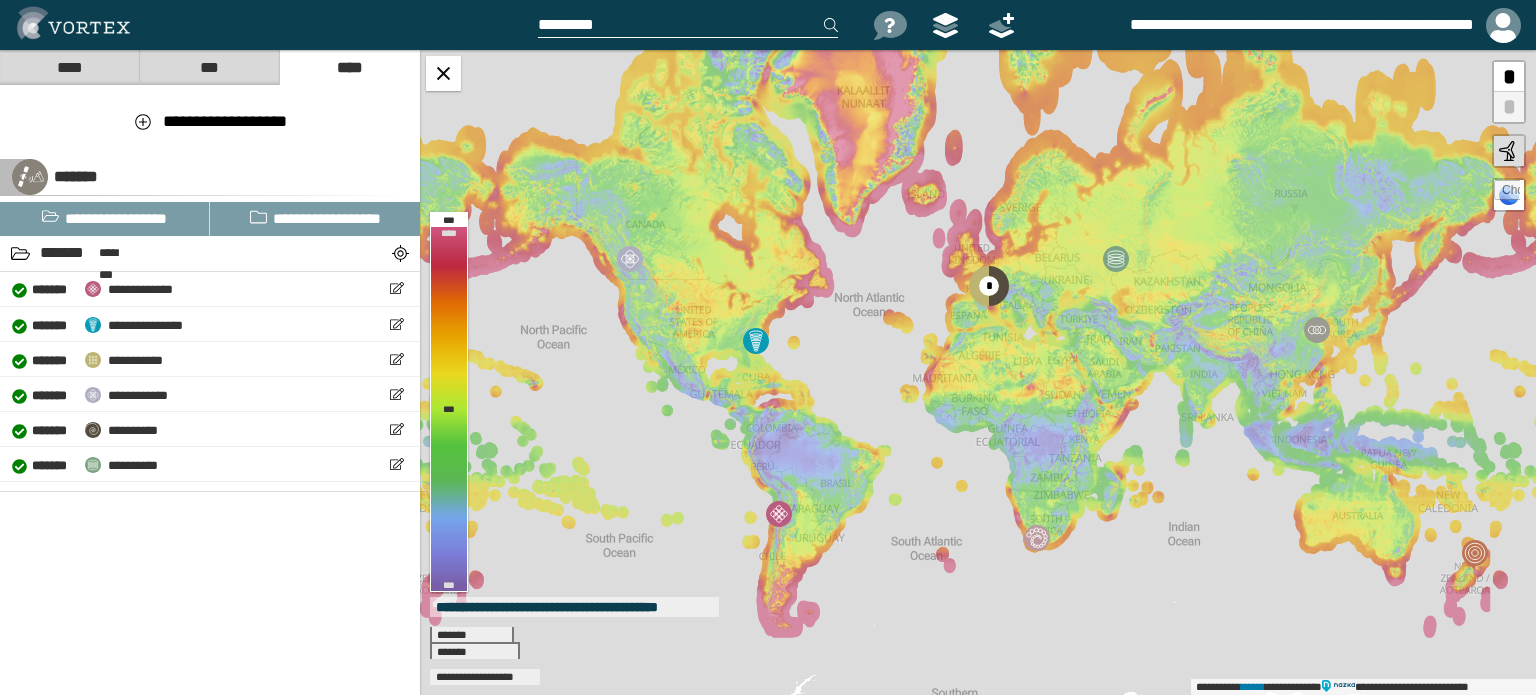 click on "****" at bounding box center (69, 67) 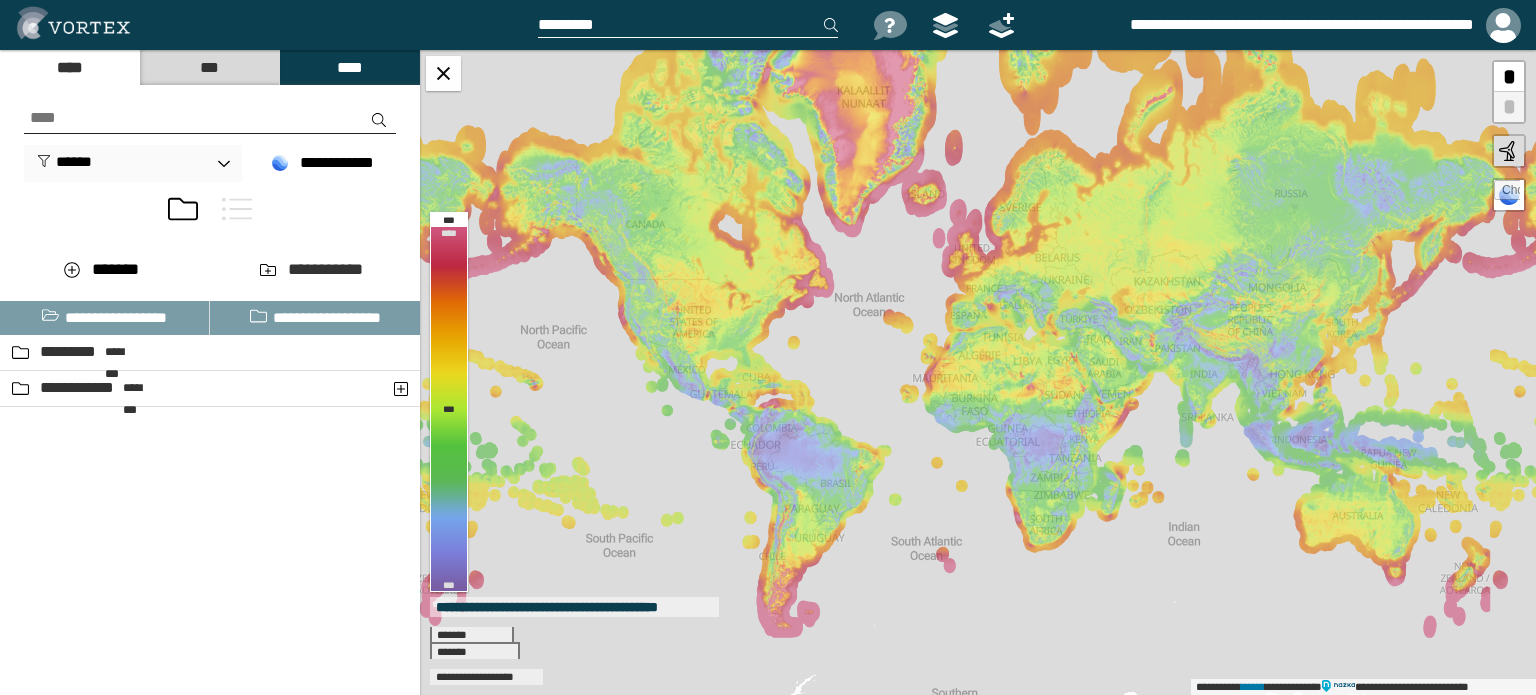 click at bounding box center (210, 118) 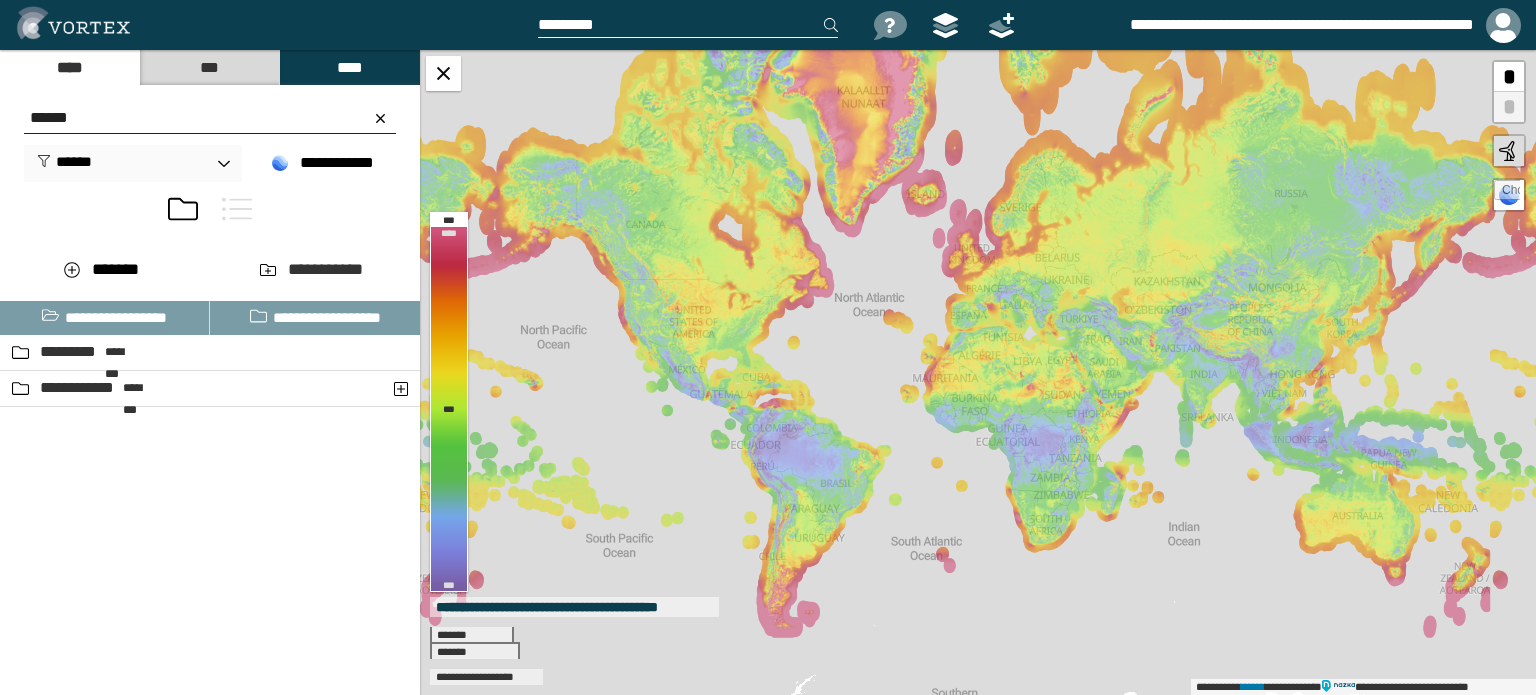 type on "******" 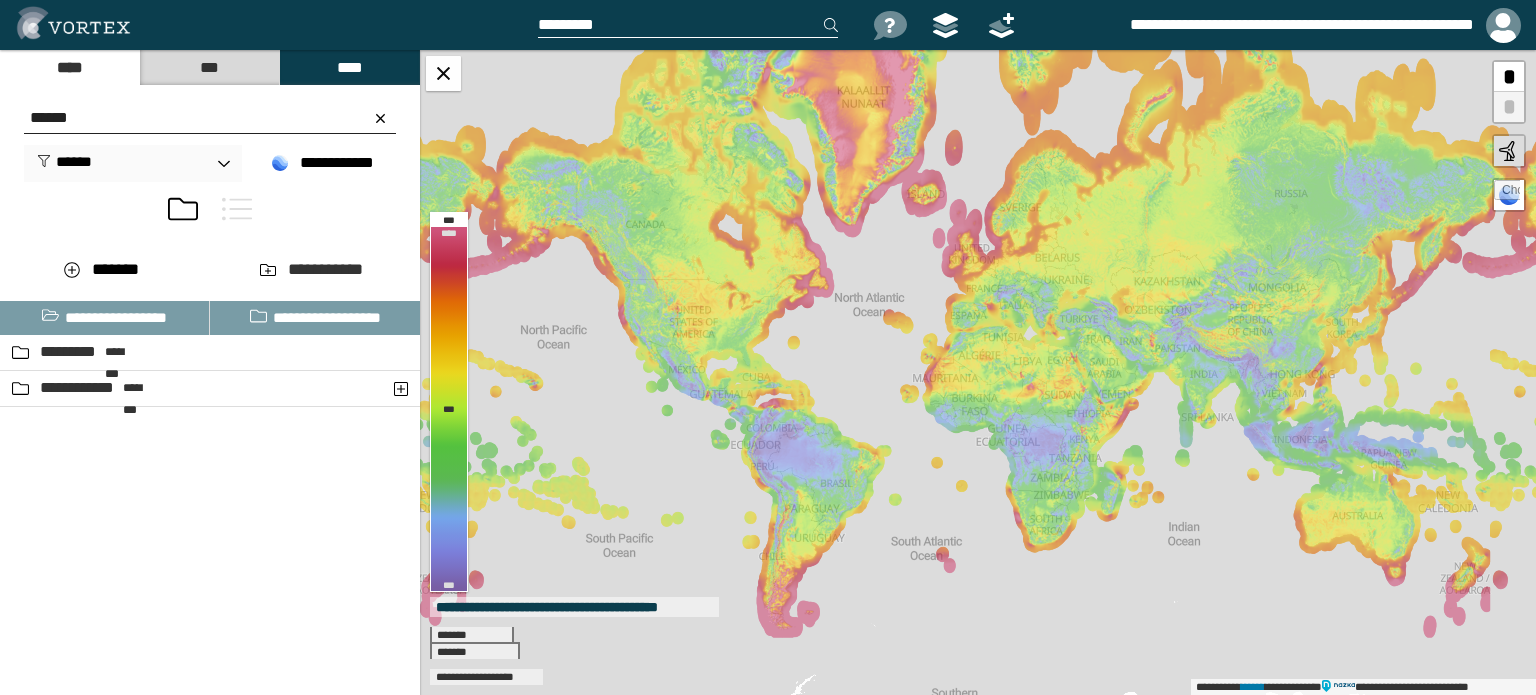 click on "***" at bounding box center (209, 67) 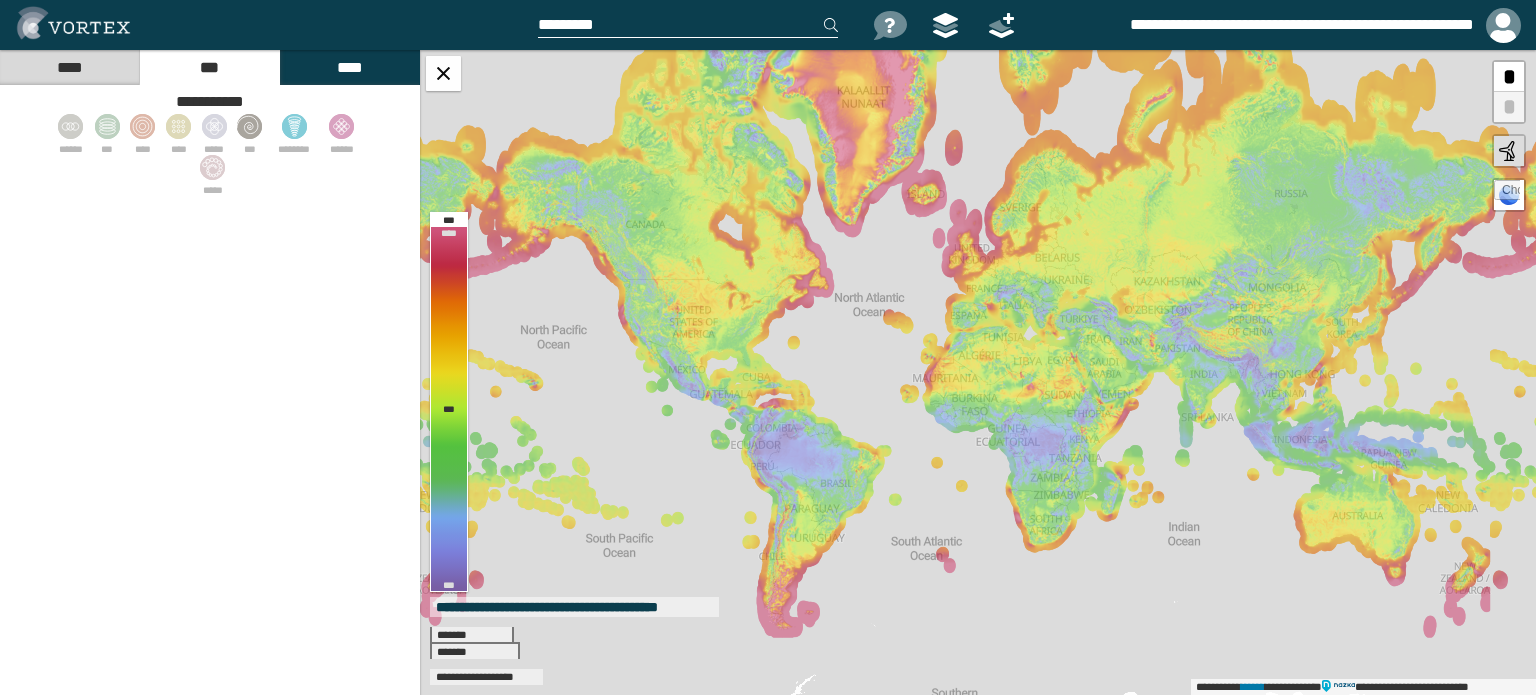 click on "****" at bounding box center [349, 67] 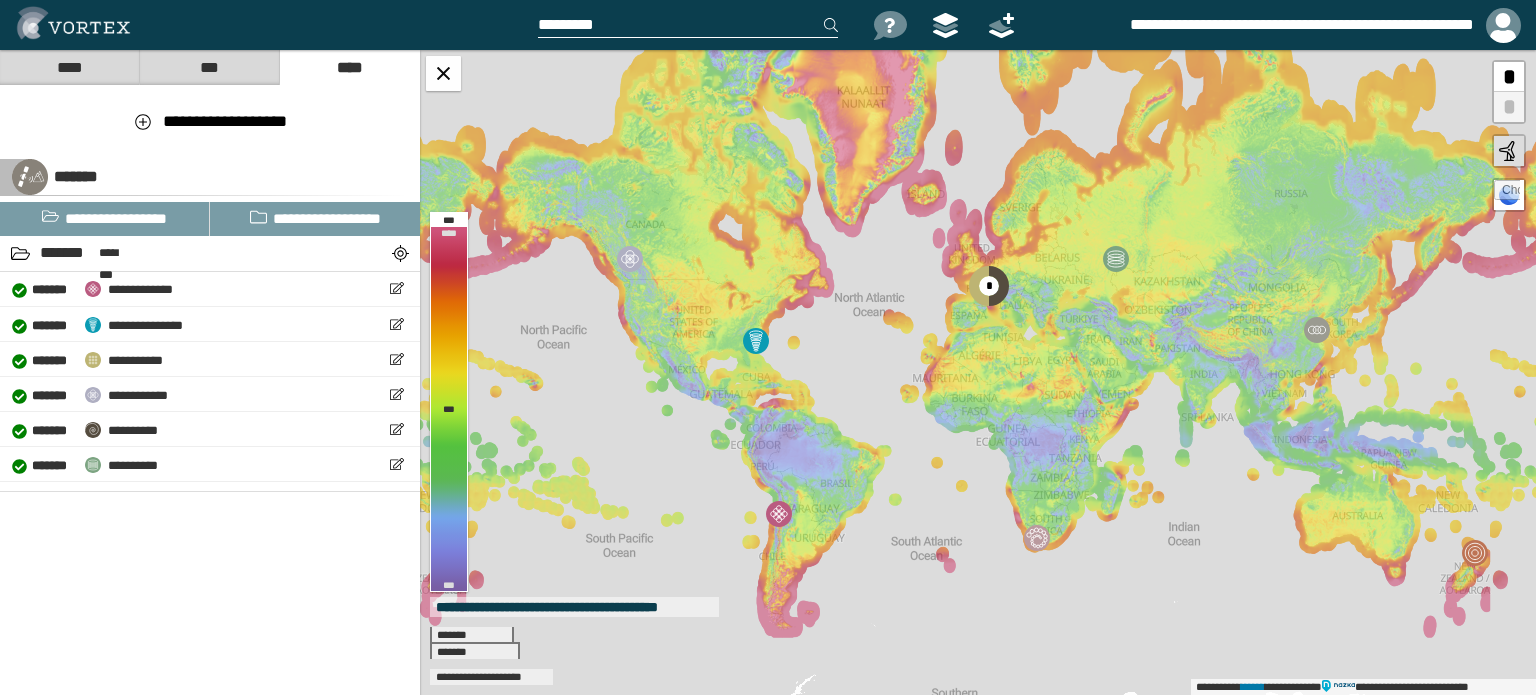 click on "****" at bounding box center (69, 67) 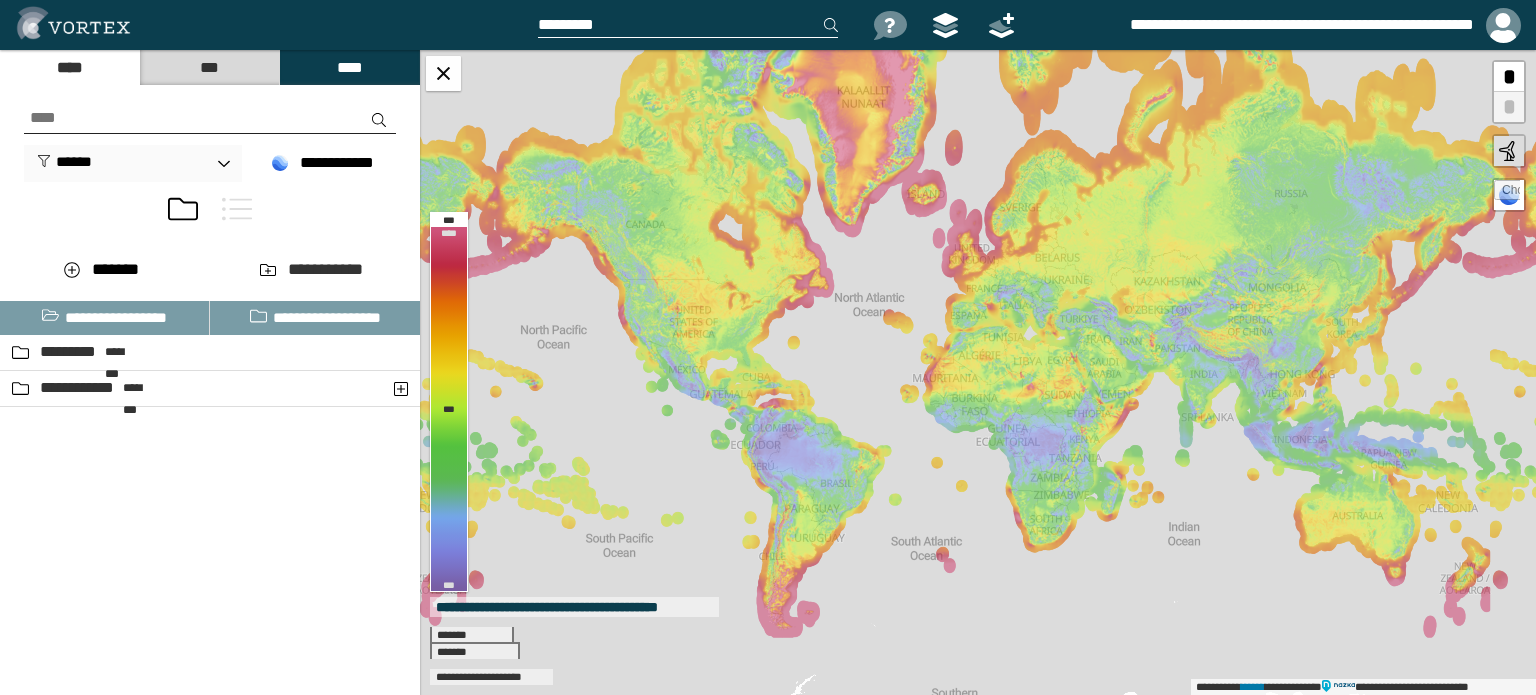 click at bounding box center (210, 118) 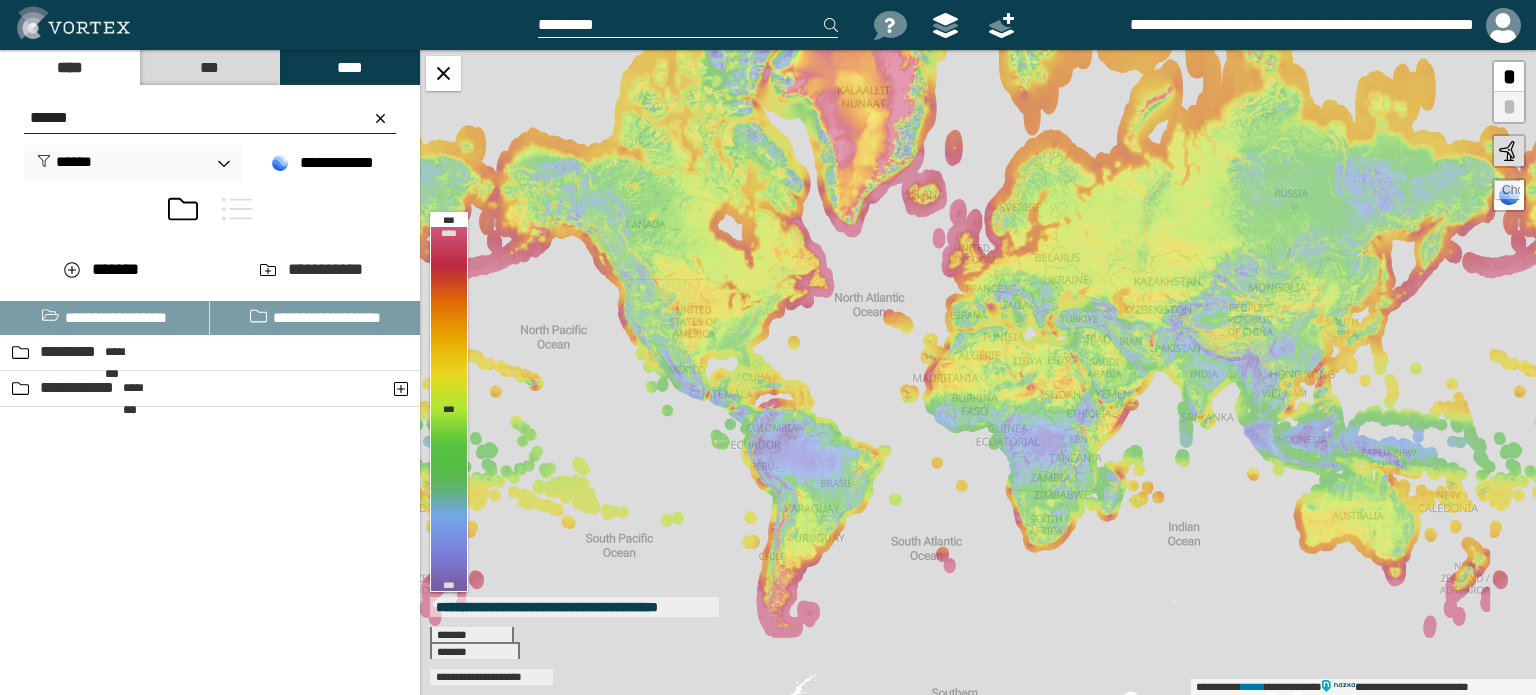 type on "******" 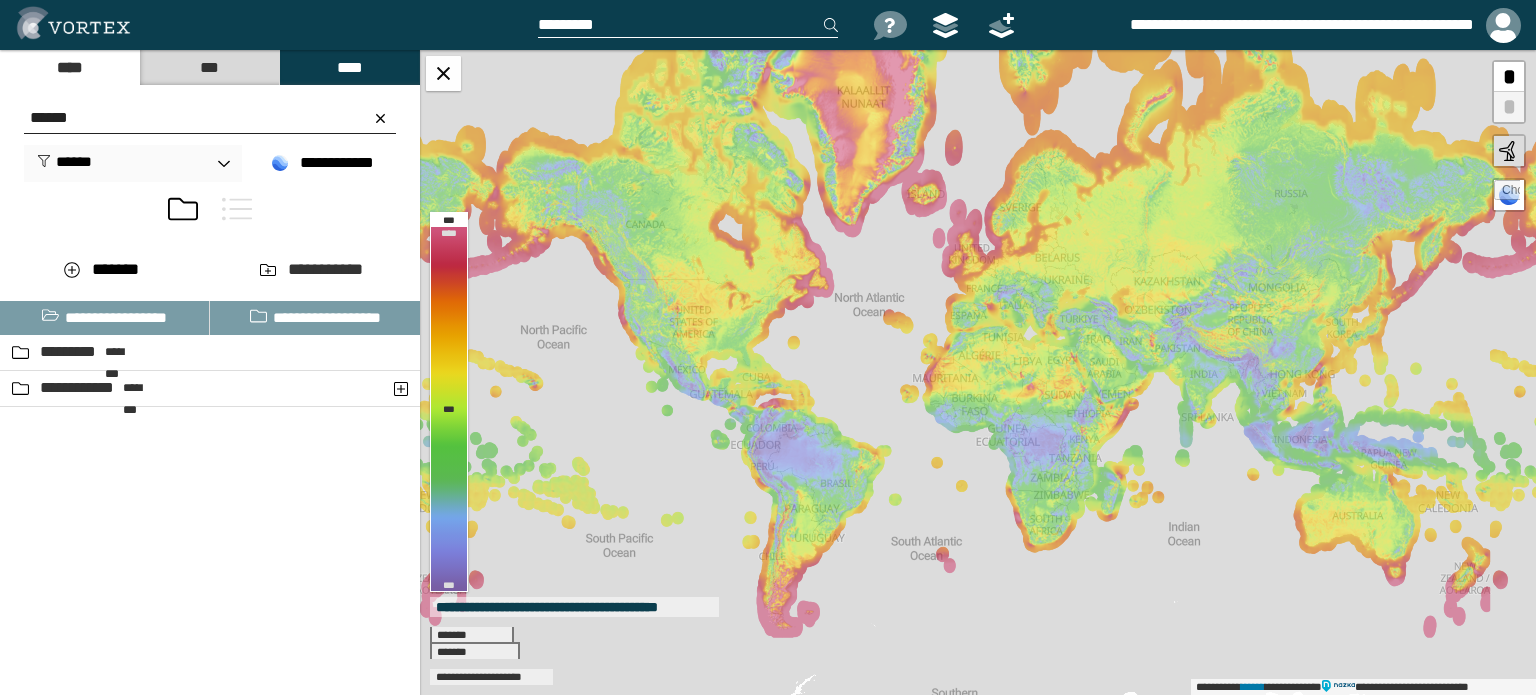click on "***" at bounding box center [209, 67] 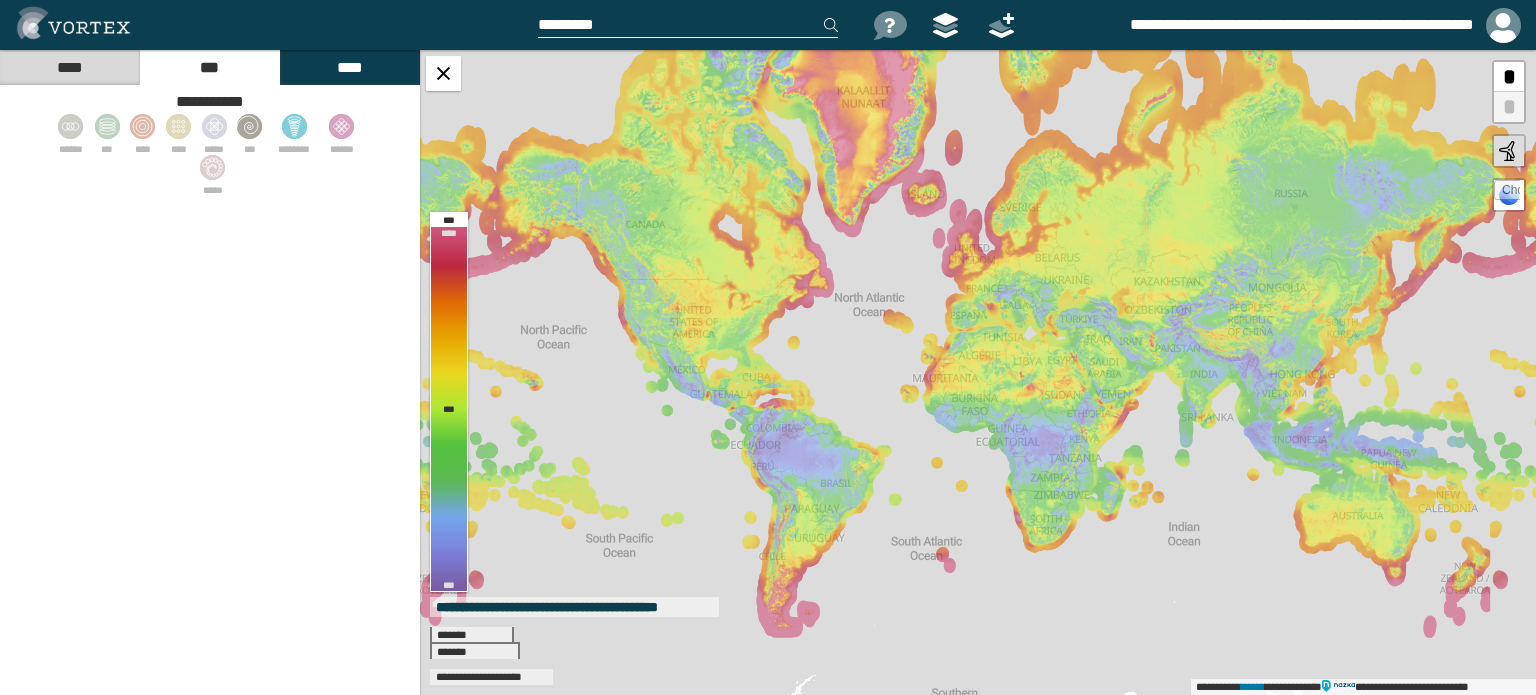 click at bounding box center [688, 25] 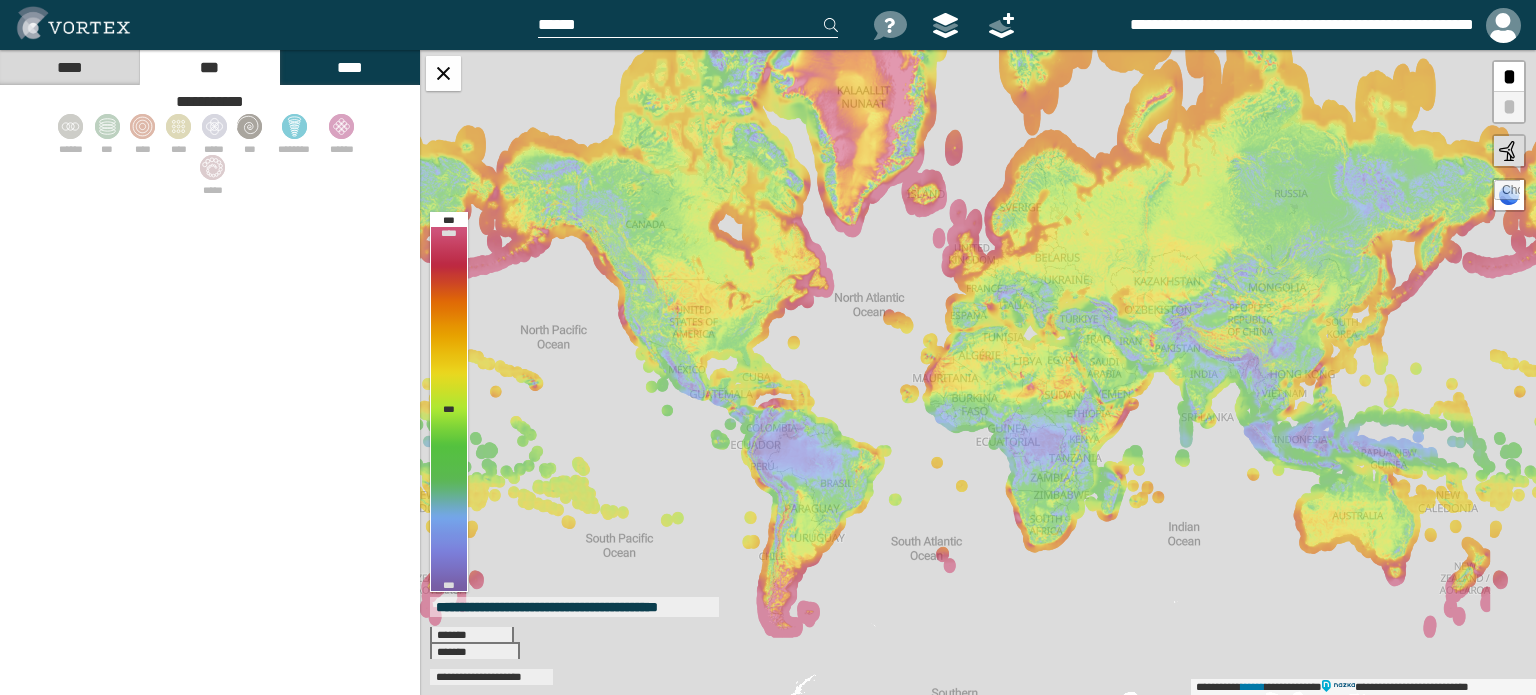 type on "******" 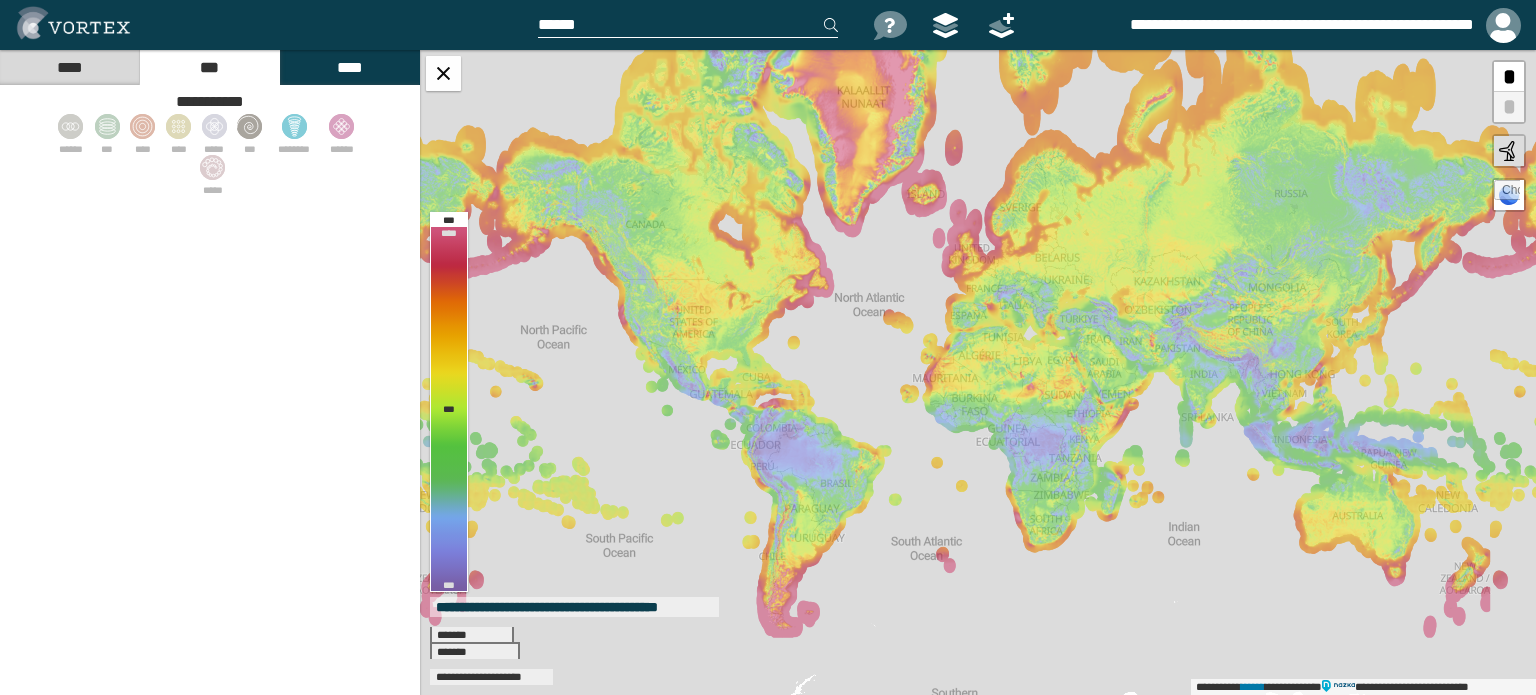 click on "******" at bounding box center (688, 25) 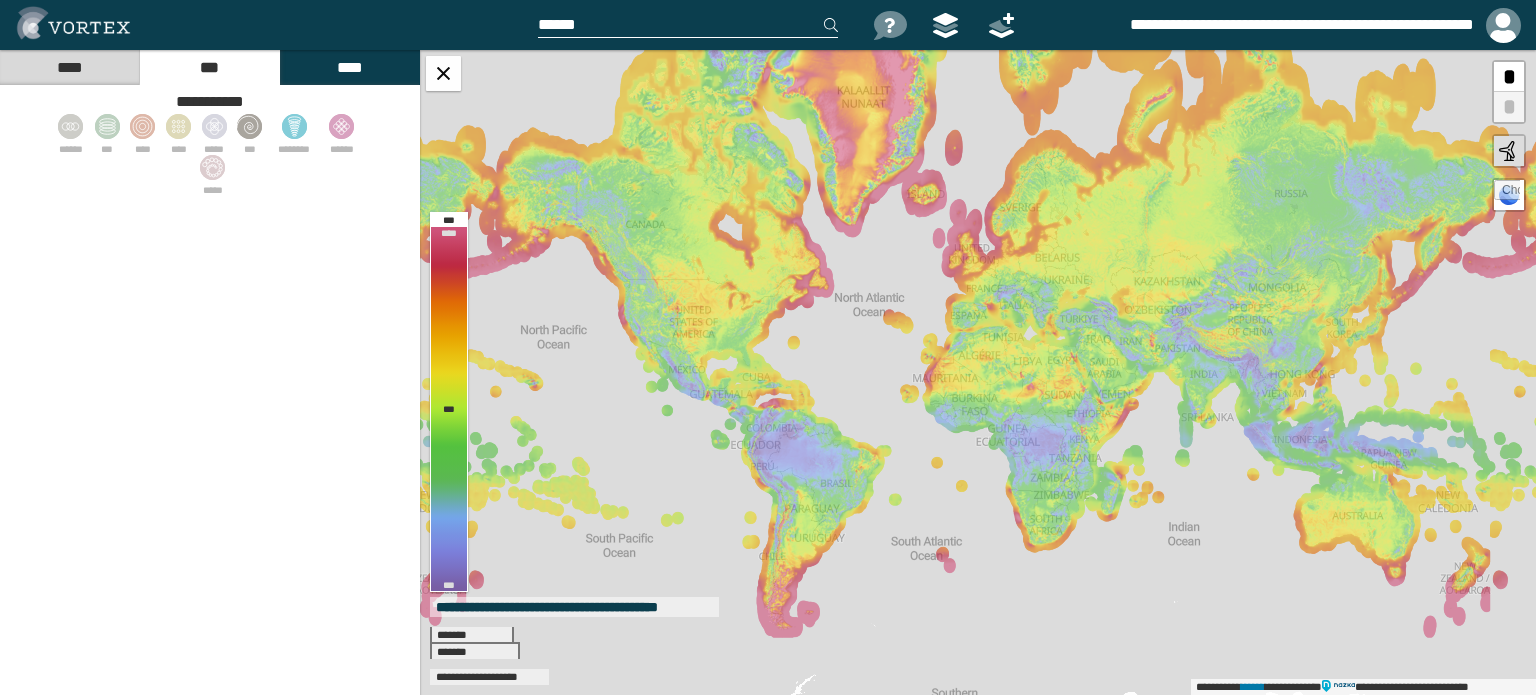 type 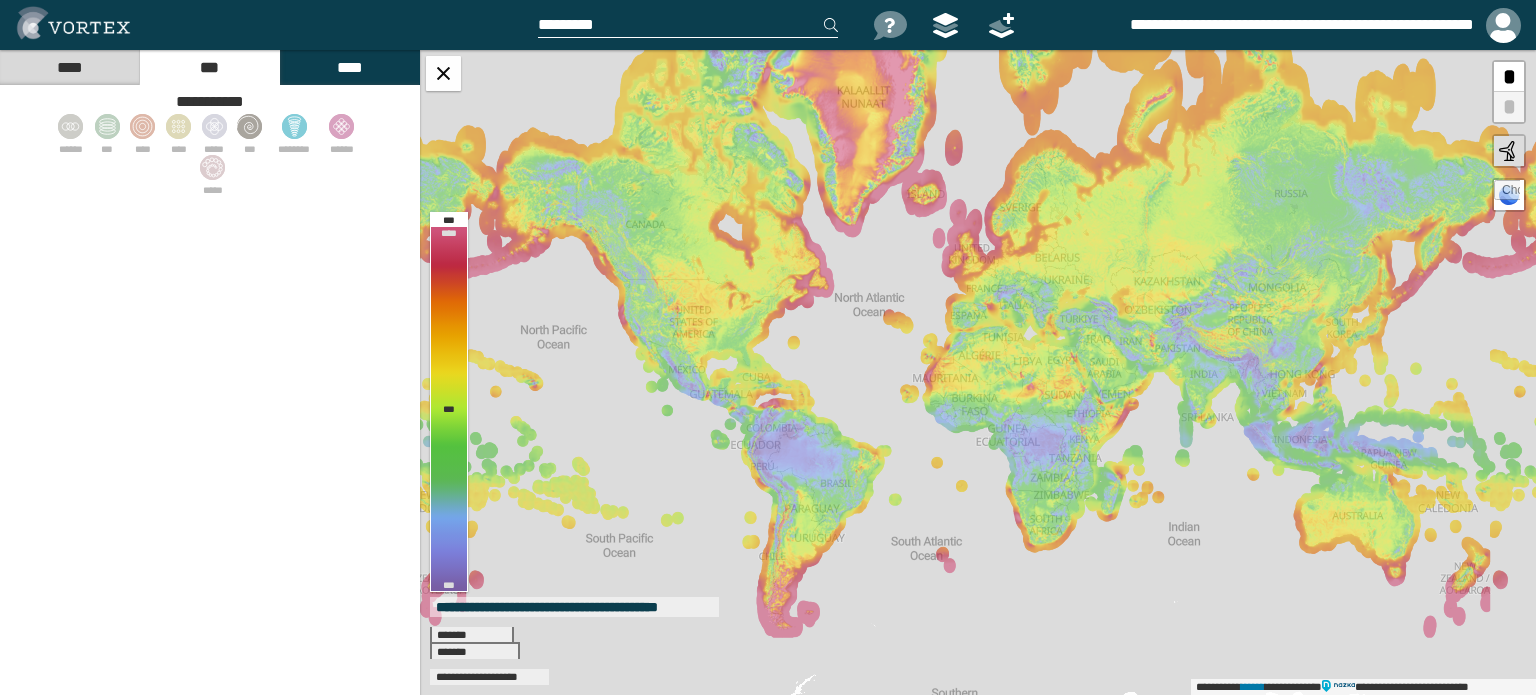 click on "**********" at bounding box center (768, 347) 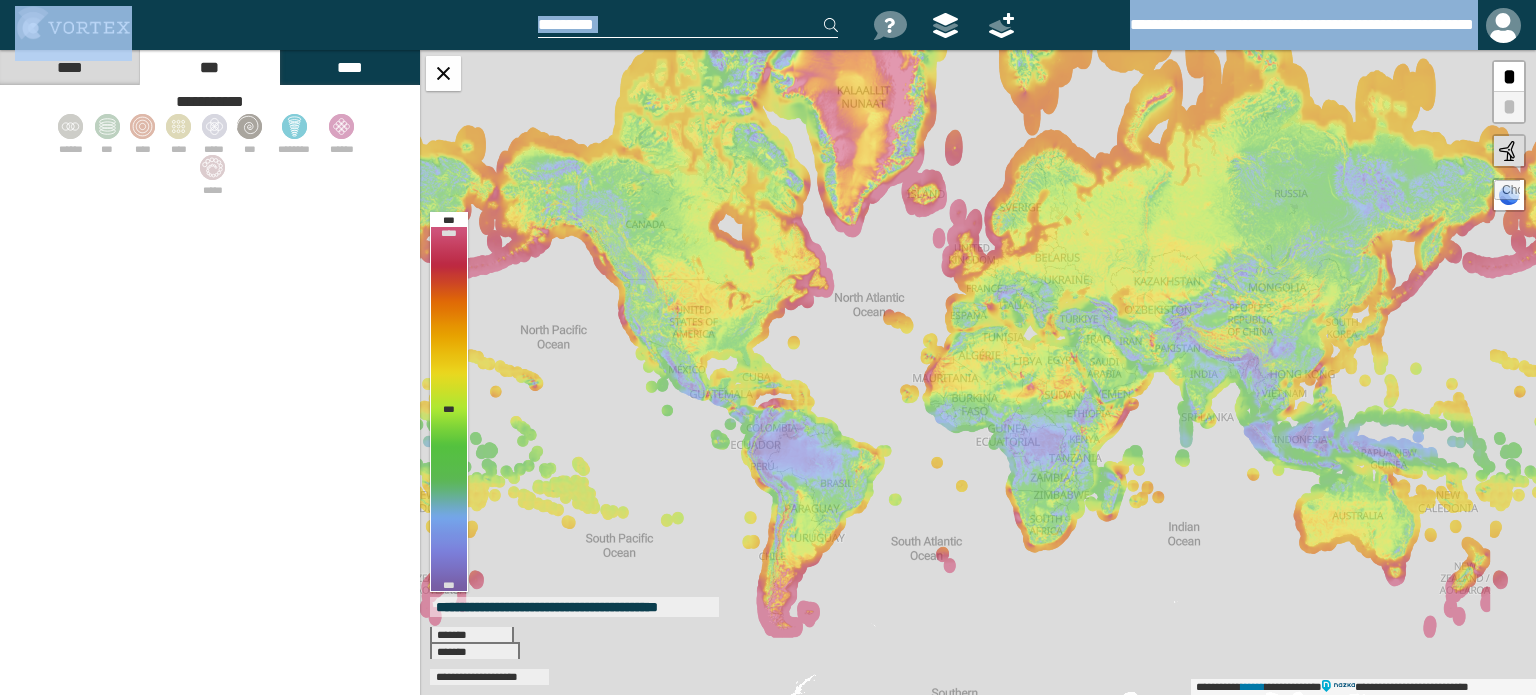 click on "****" at bounding box center [69, 67] 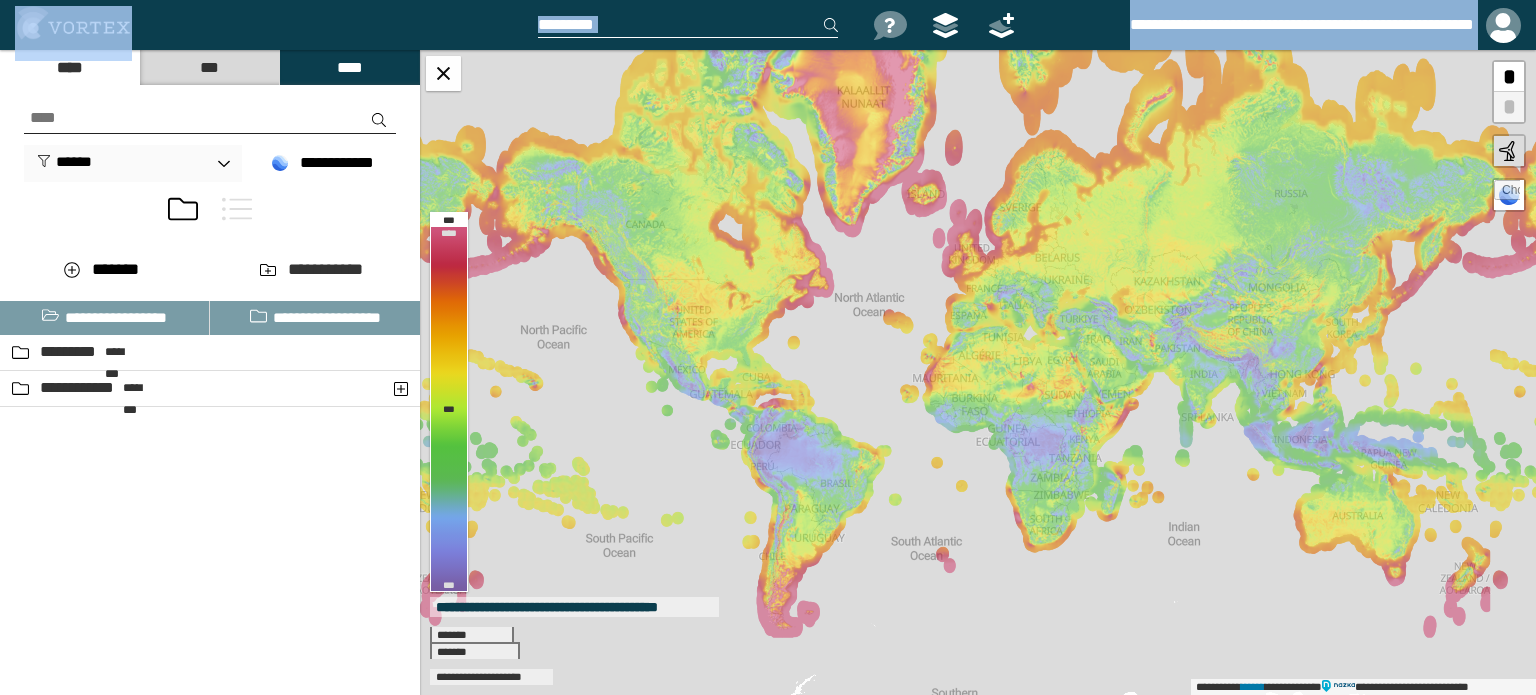 click at bounding box center (688, 25) 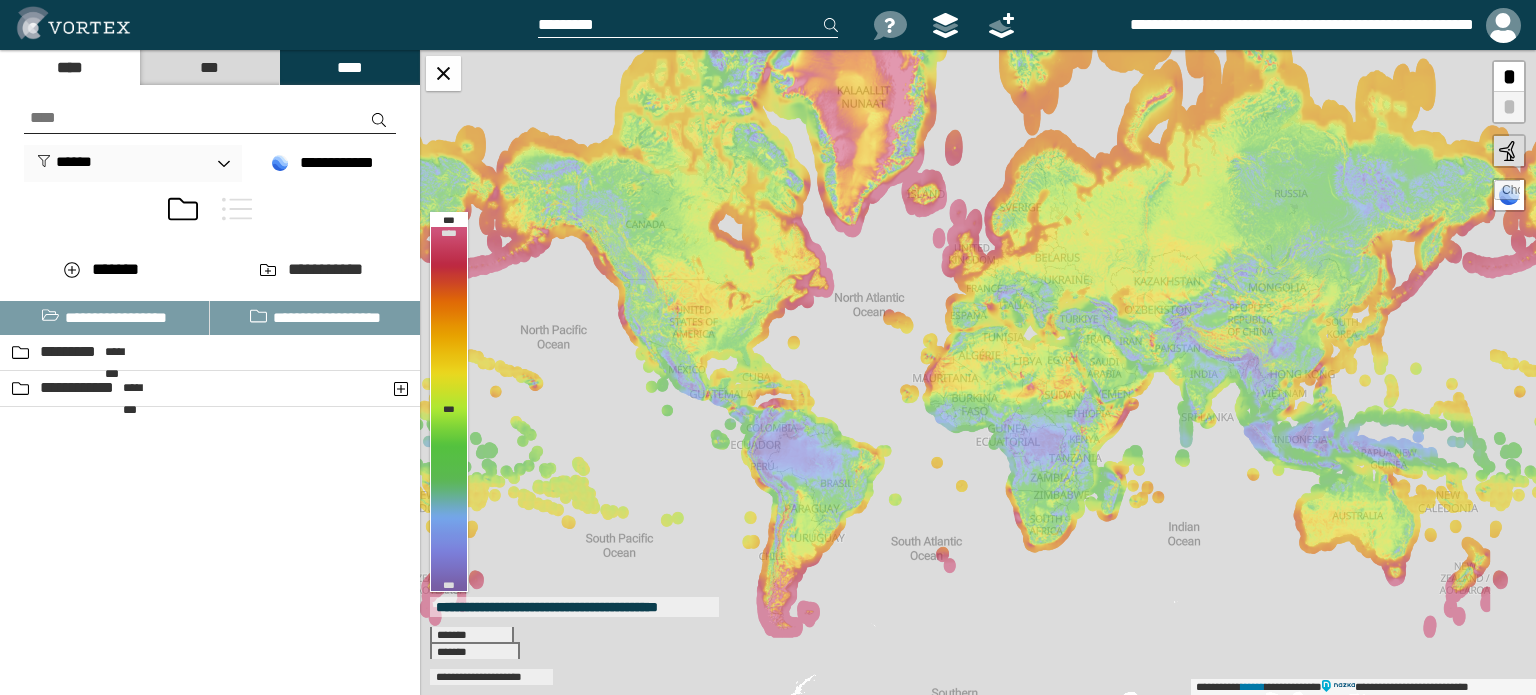 click at bounding box center (688, 25) 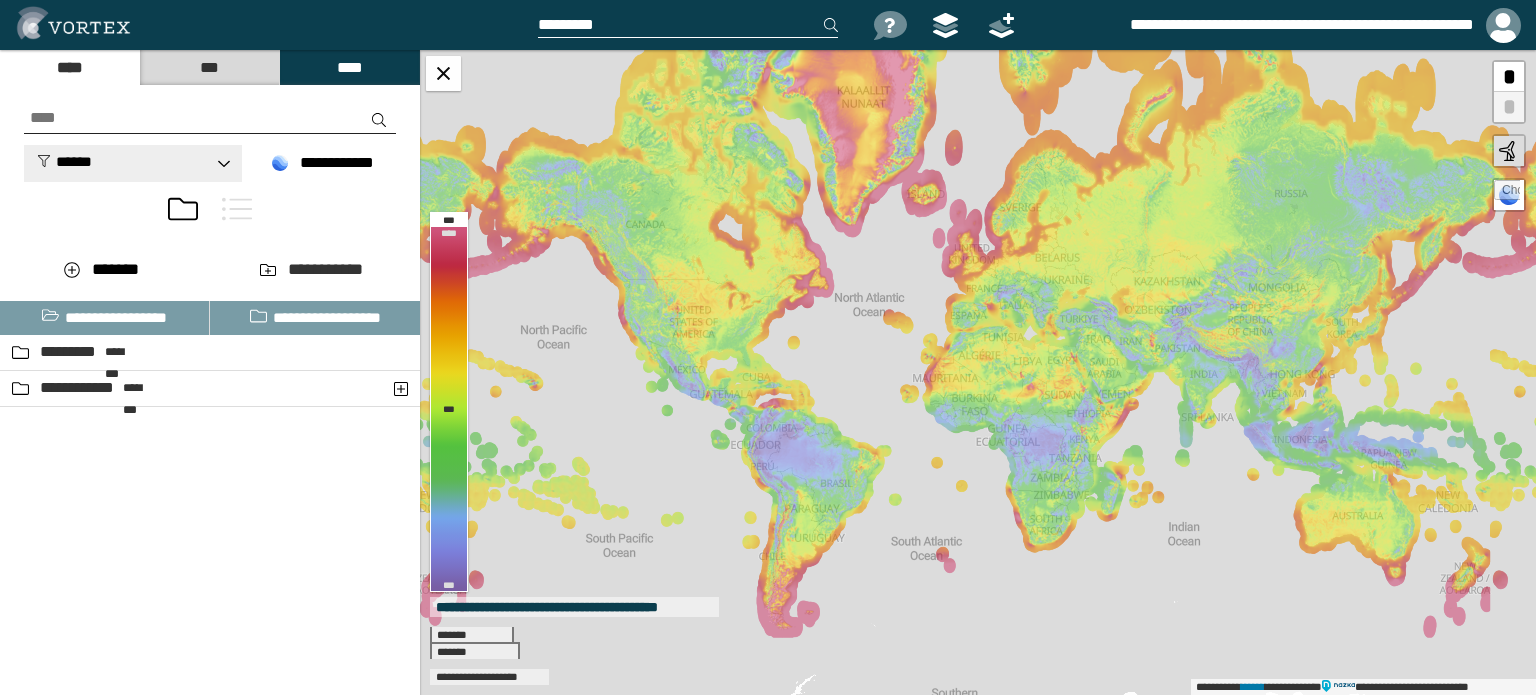 click on "******" at bounding box center [64, 161] 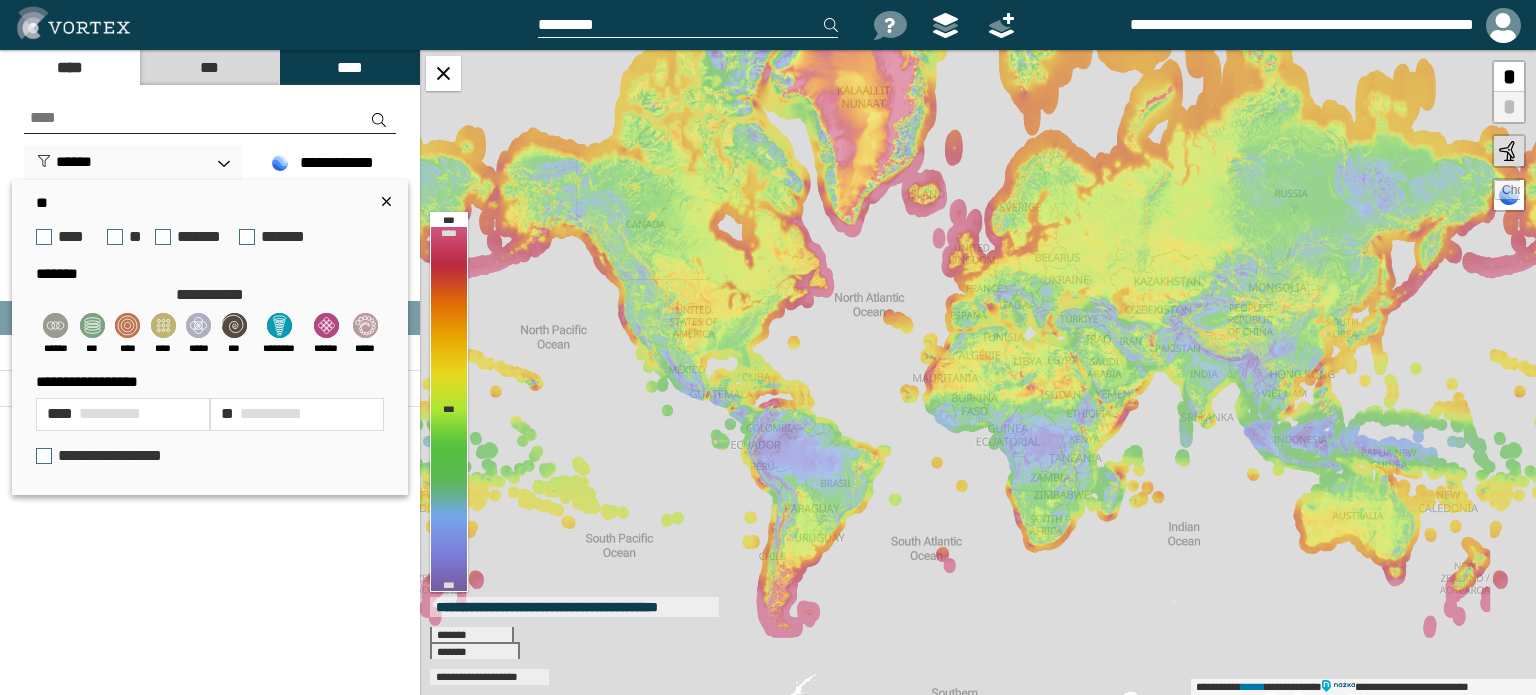 click on "*******" at bounding box center (191, 237) 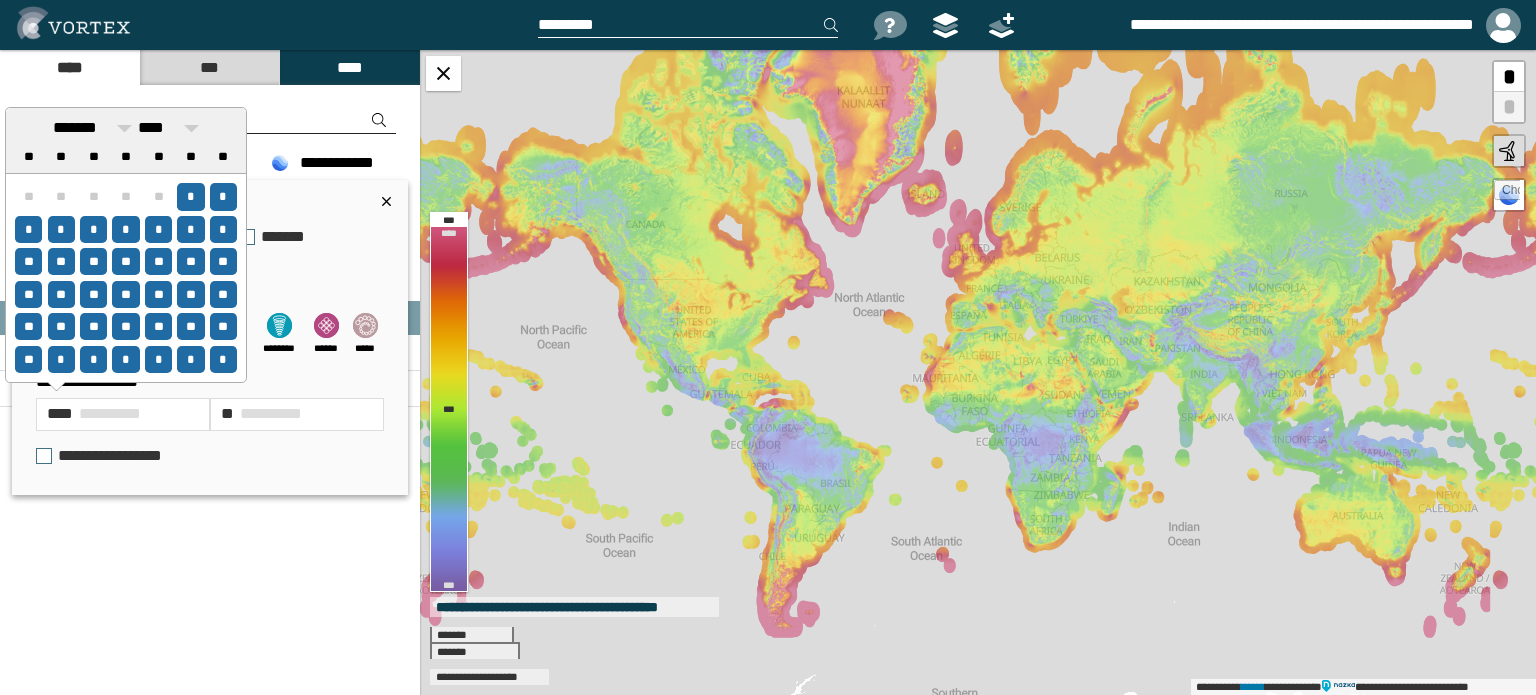 click on "**********" at bounding box center [110, 413] 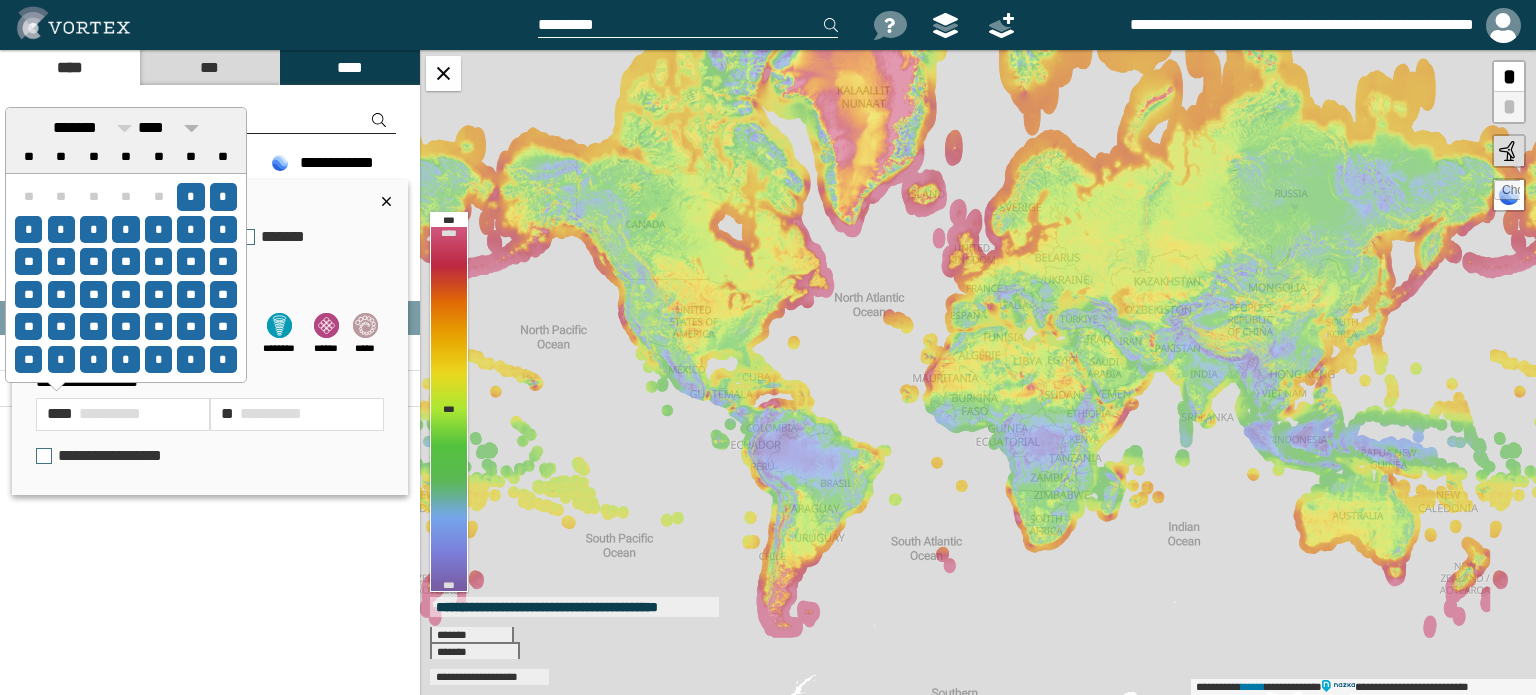 click at bounding box center (191, 128) 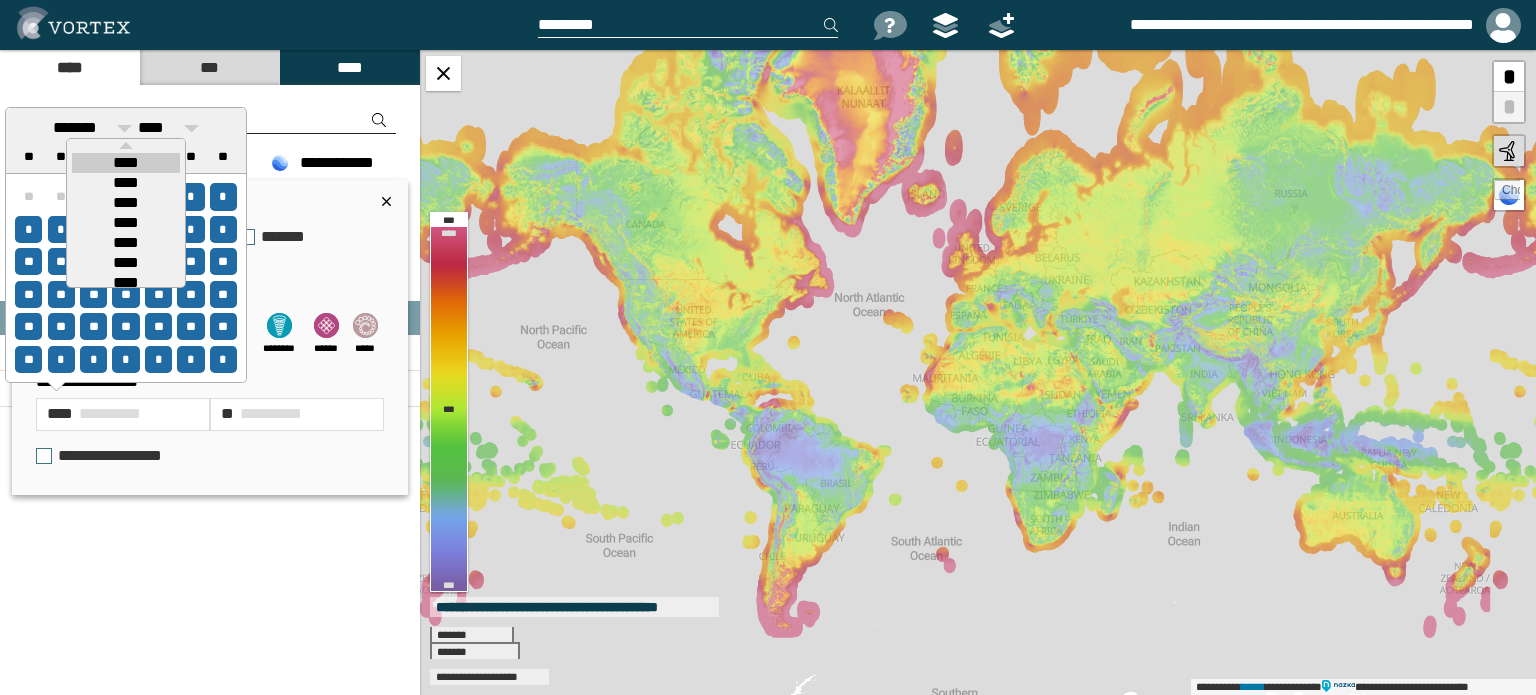click on "****" at bounding box center [126, 163] 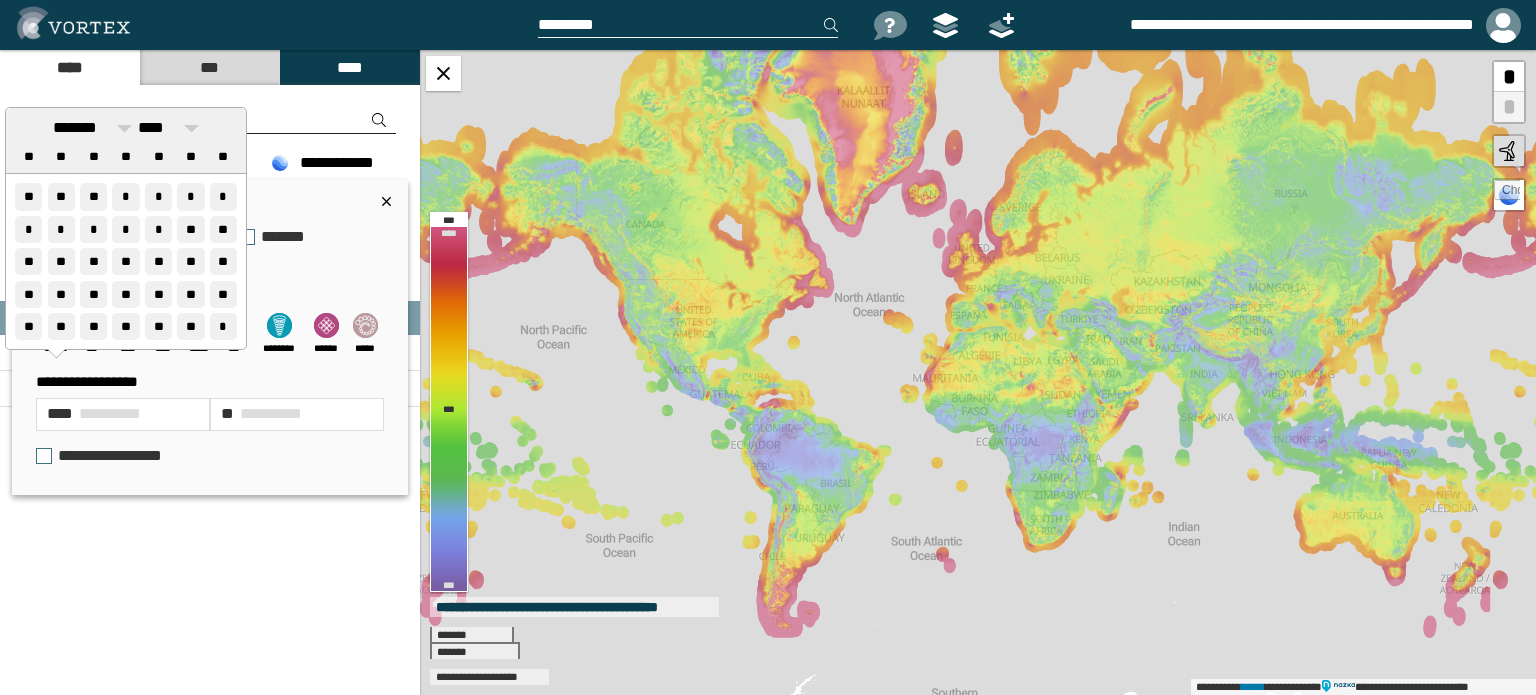 click on "*" at bounding box center [125, 196] 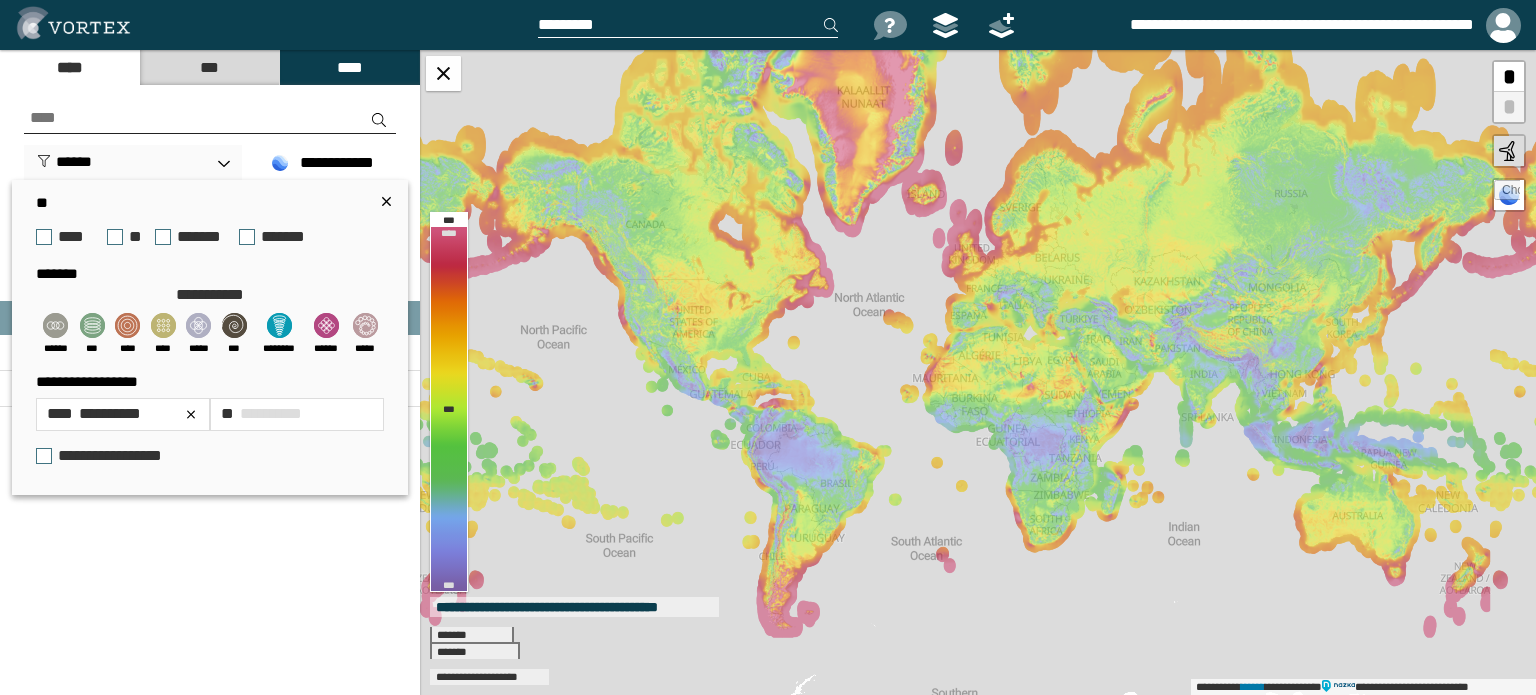 click on "**********" at bounding box center (271, 413) 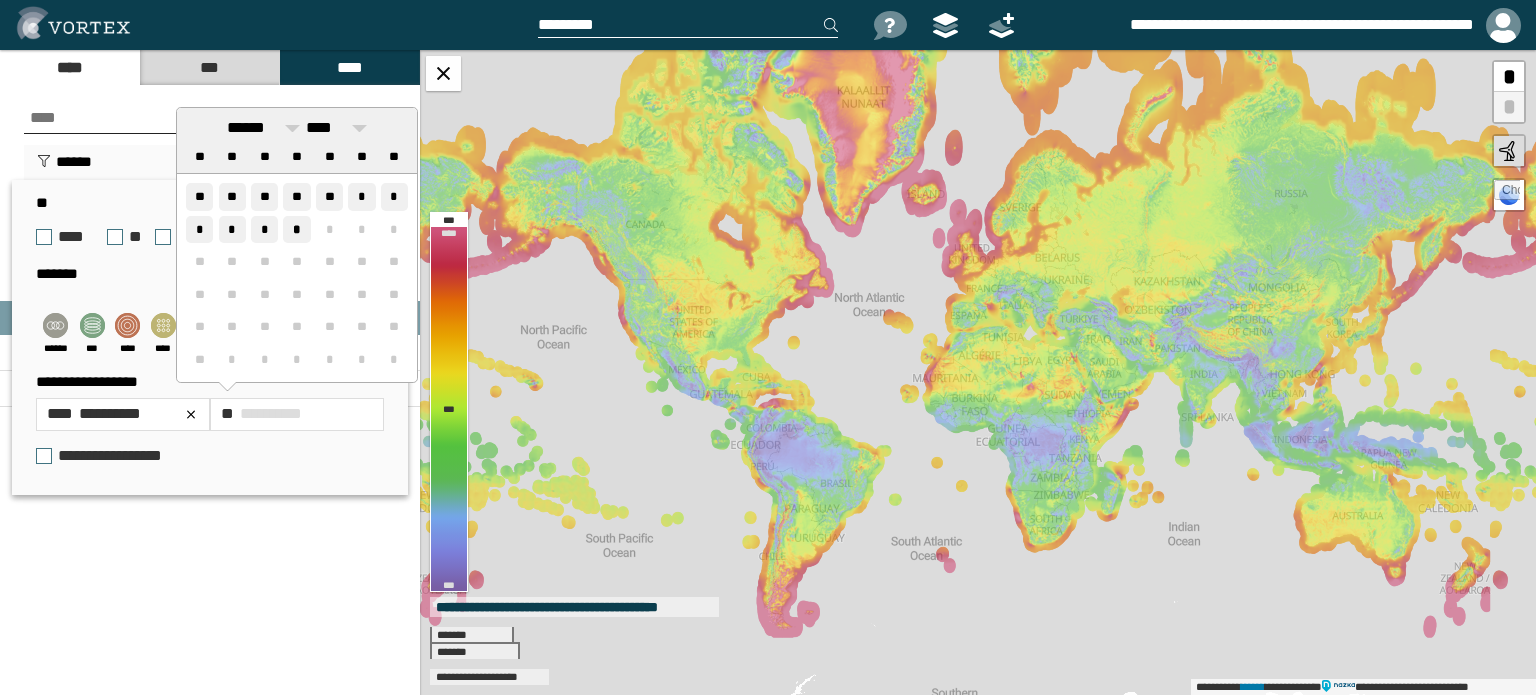 click on "*" at bounding box center [296, 229] 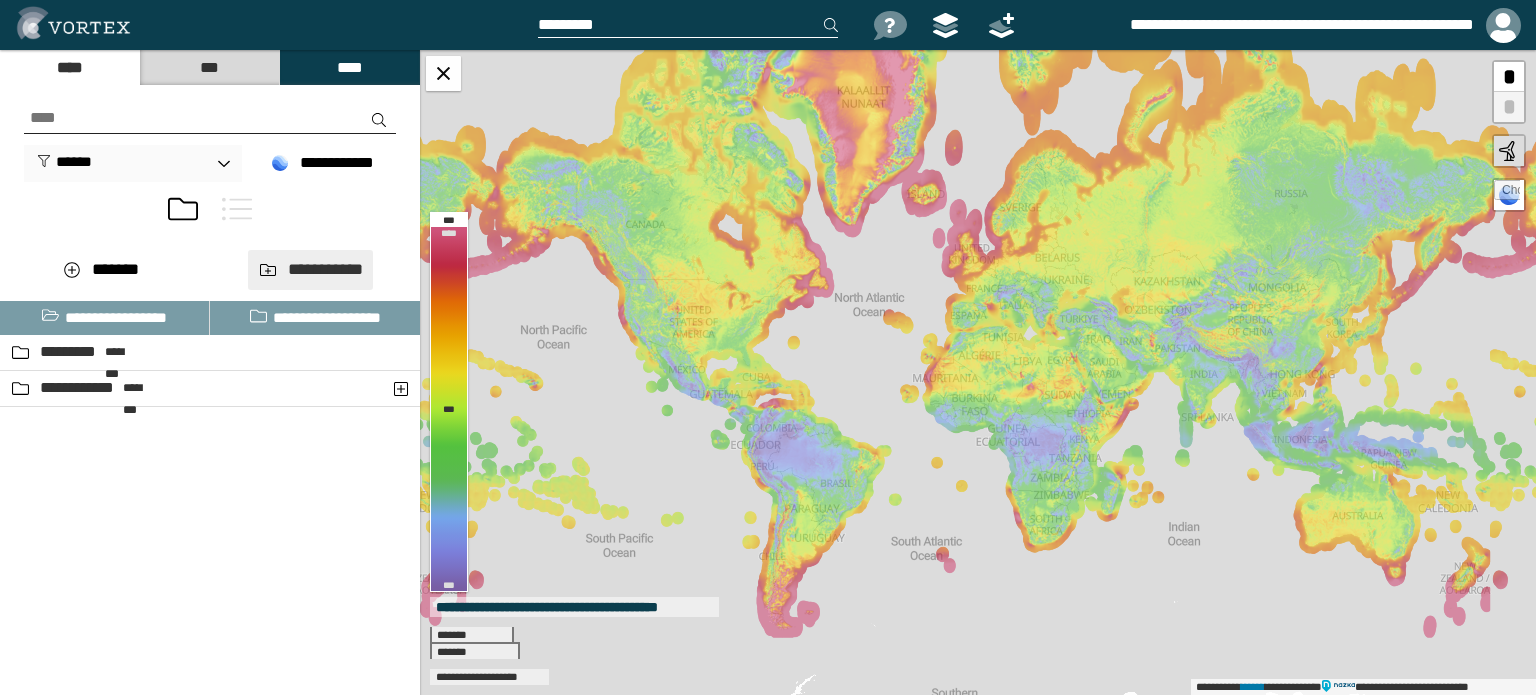 click on "**********" at bounding box center (310, 270) 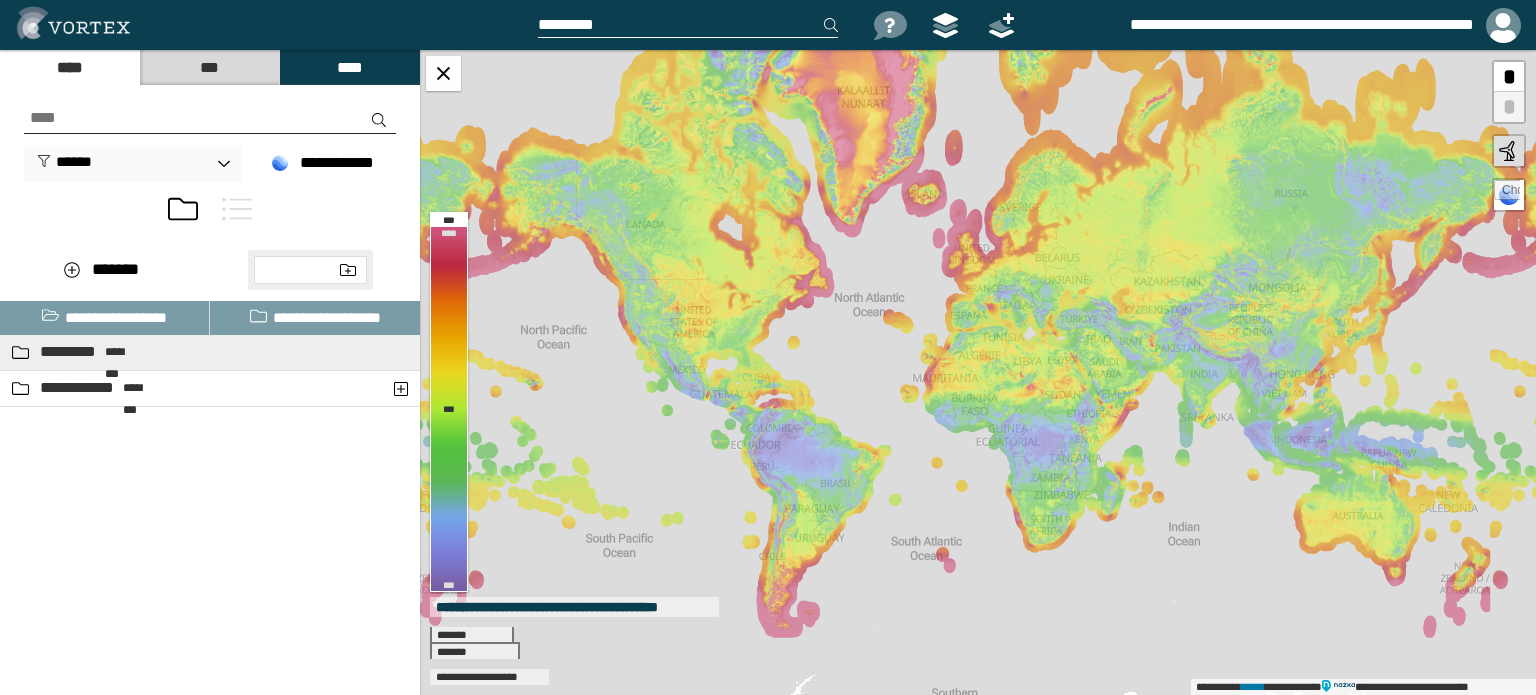 click on "********* ********" at bounding box center (165, 352) 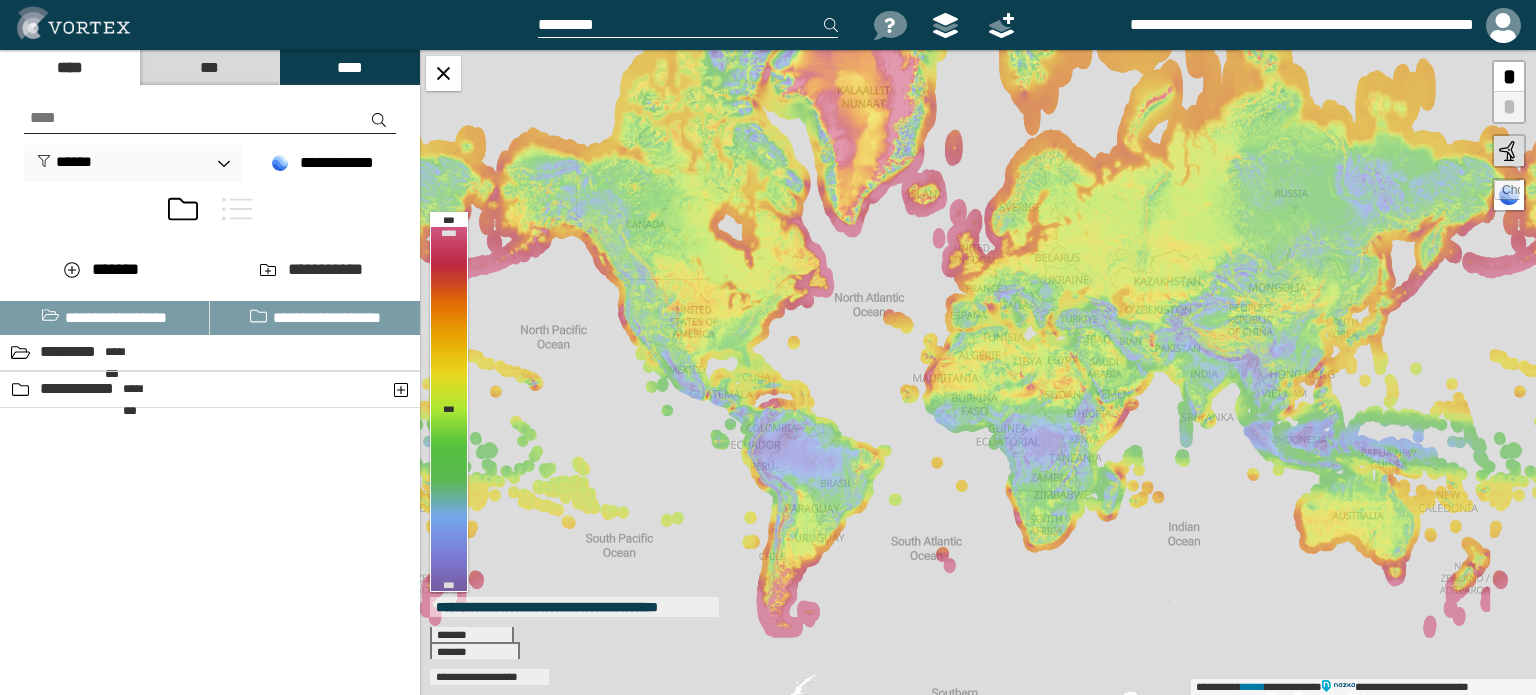 click at bounding box center [210, 118] 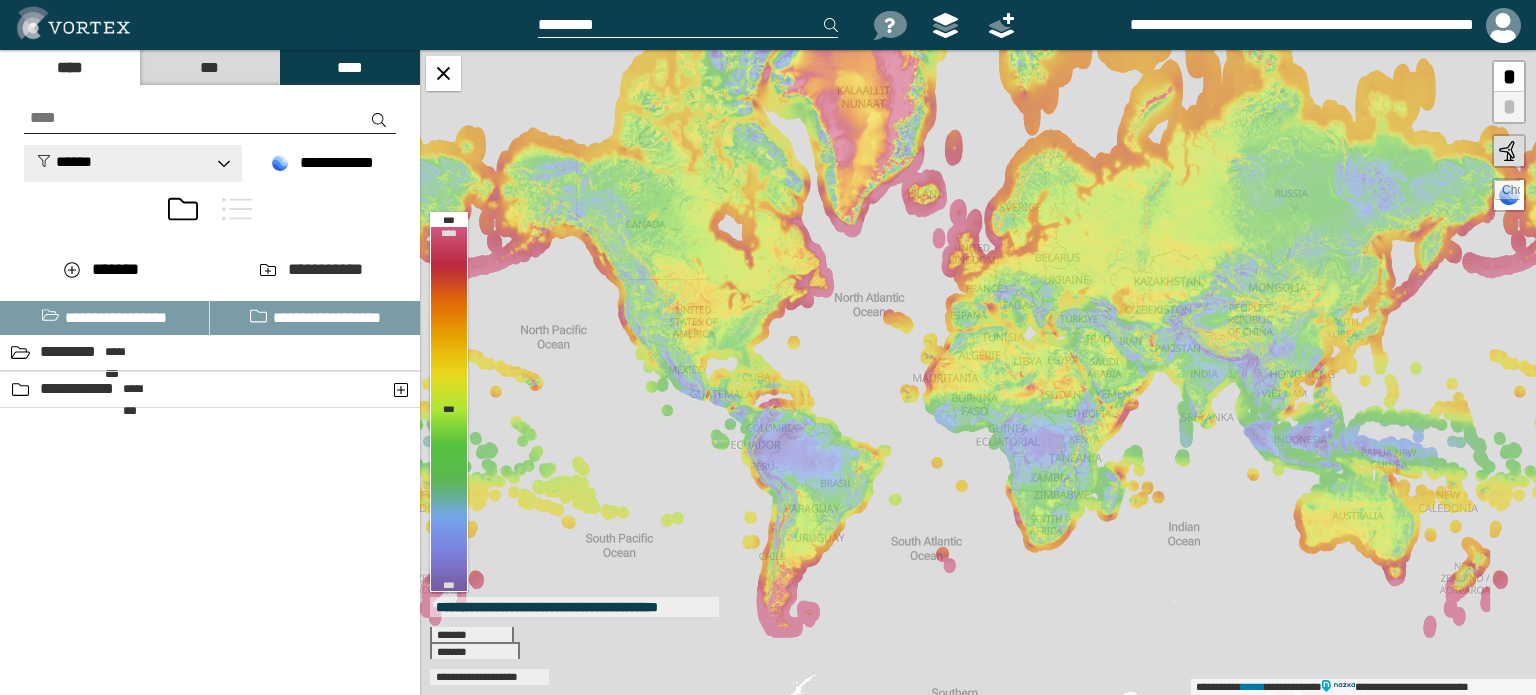 click on "******" at bounding box center (64, 161) 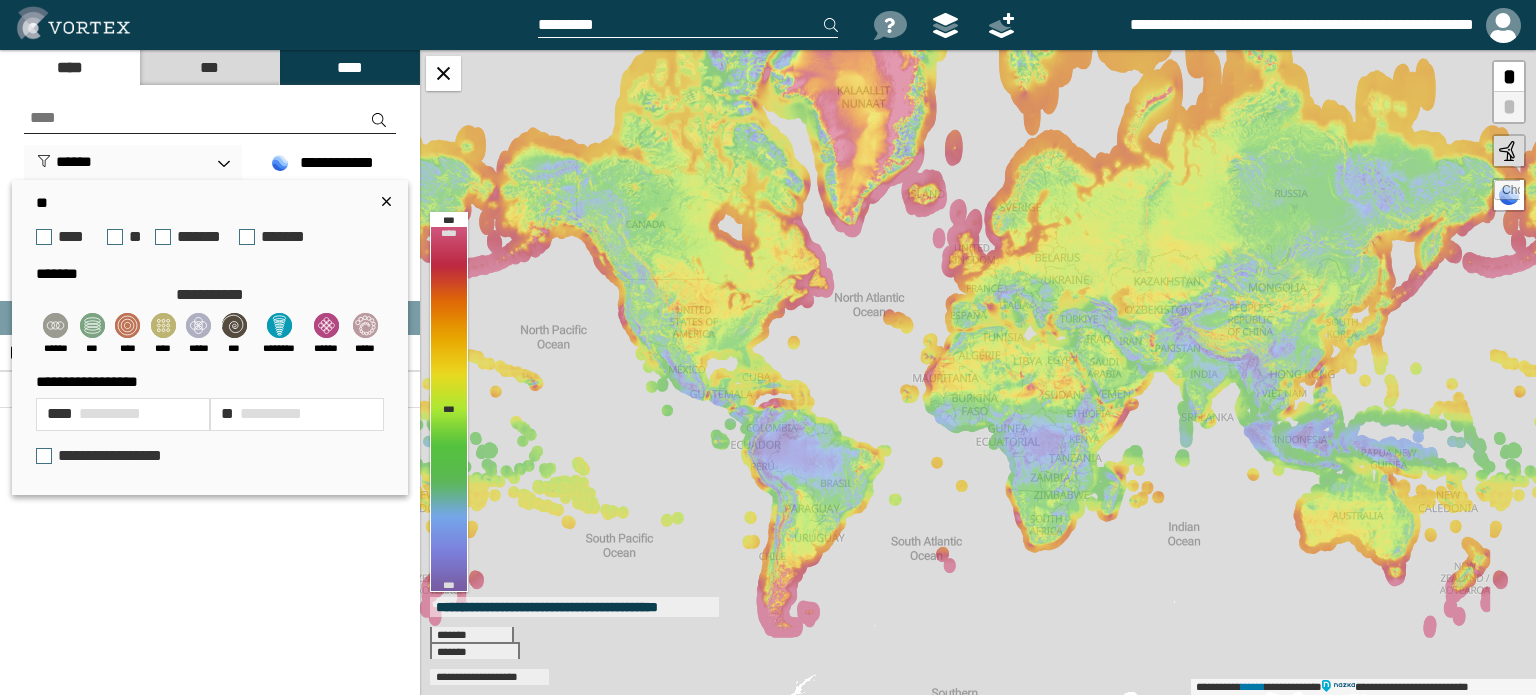 click on "**********" at bounding box center (271, 413) 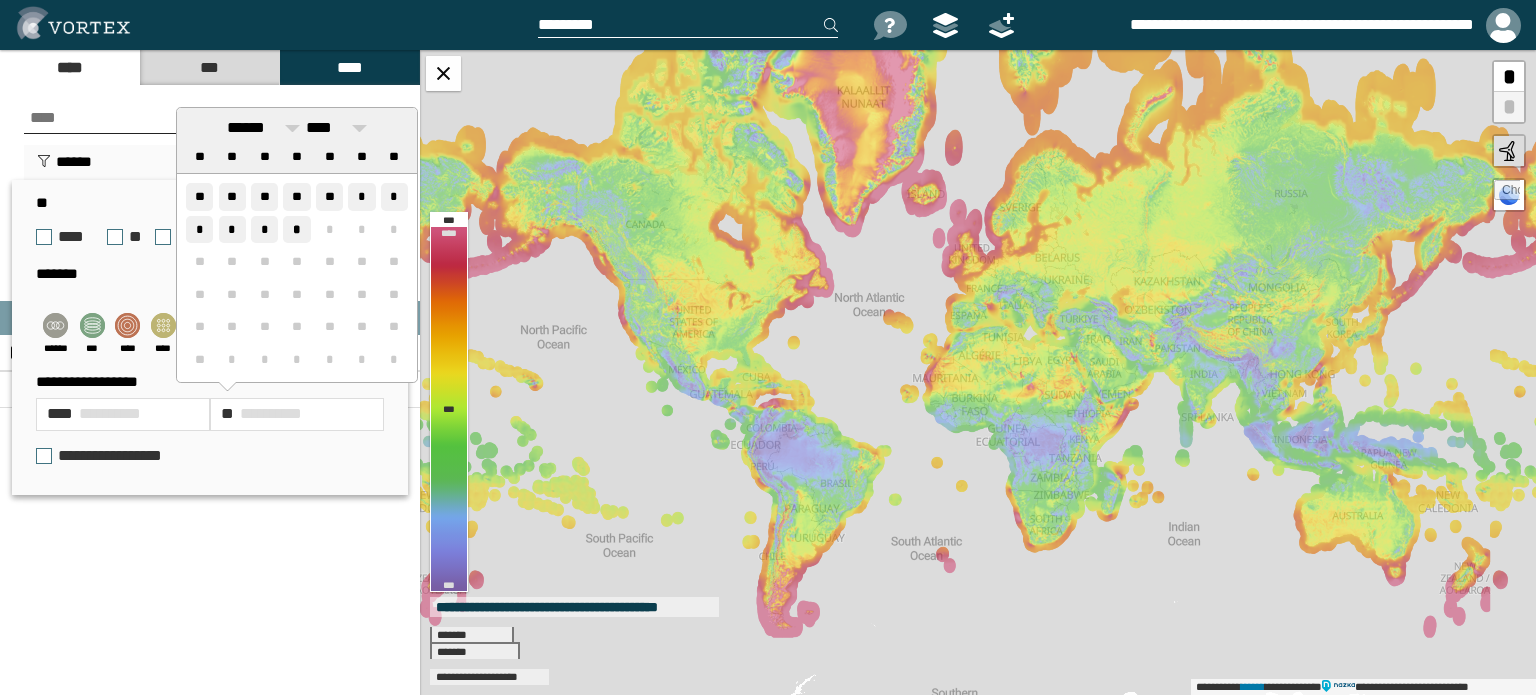 click on "*" at bounding box center [264, 229] 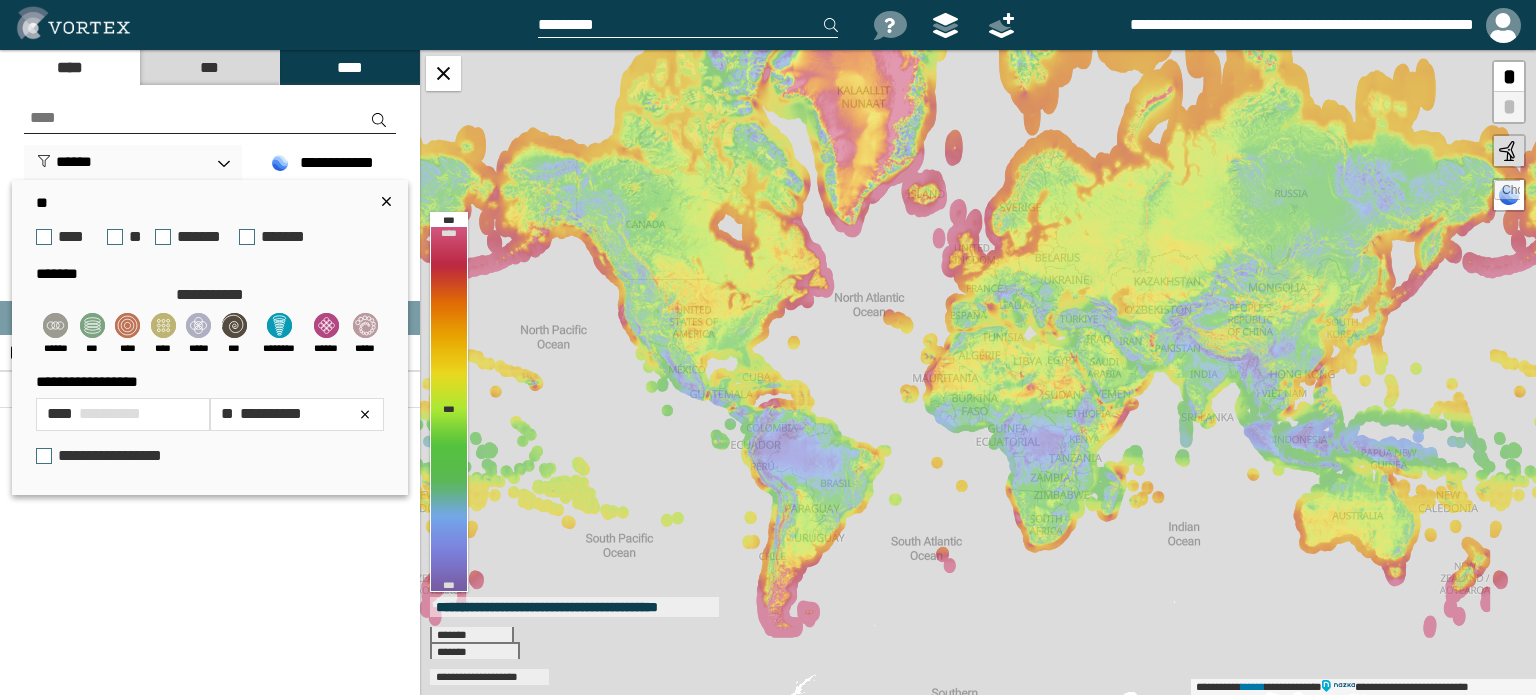 click on "**********" at bounding box center [102, 456] 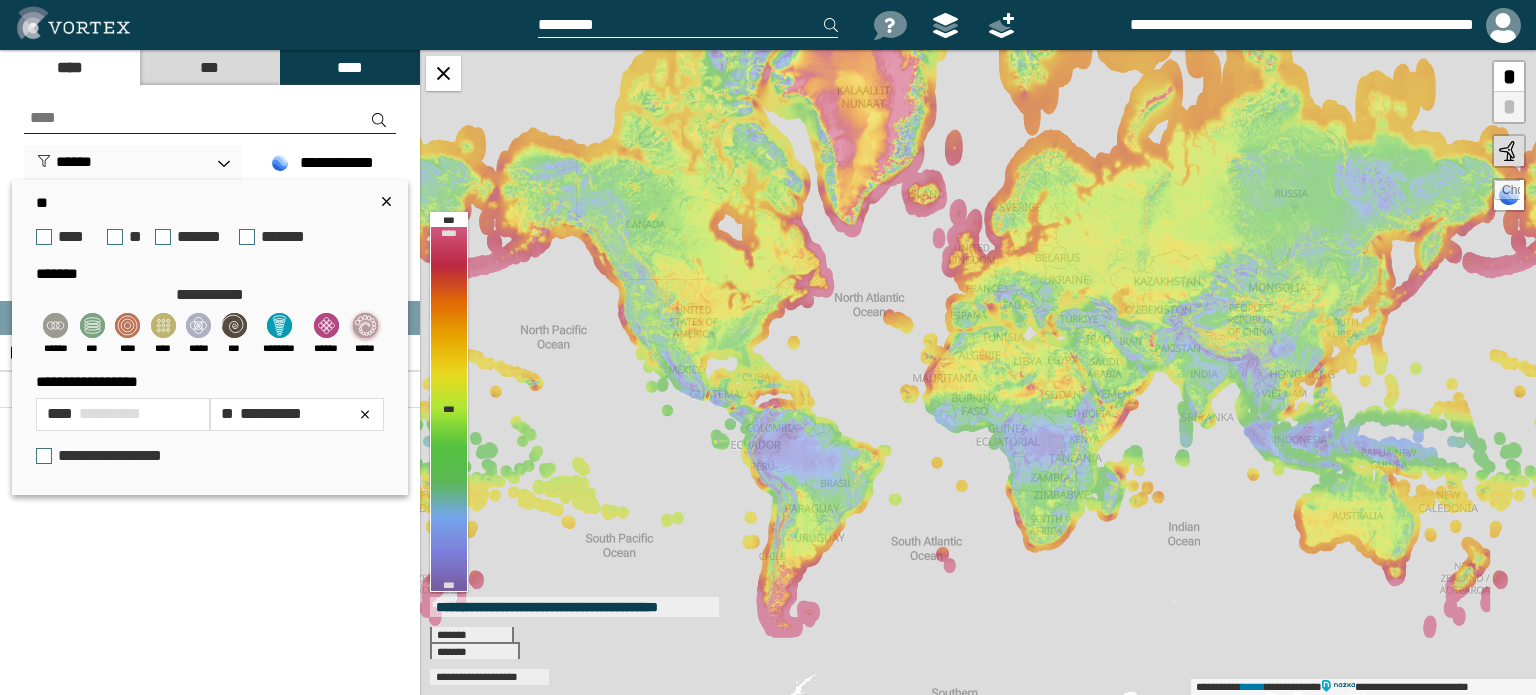 click 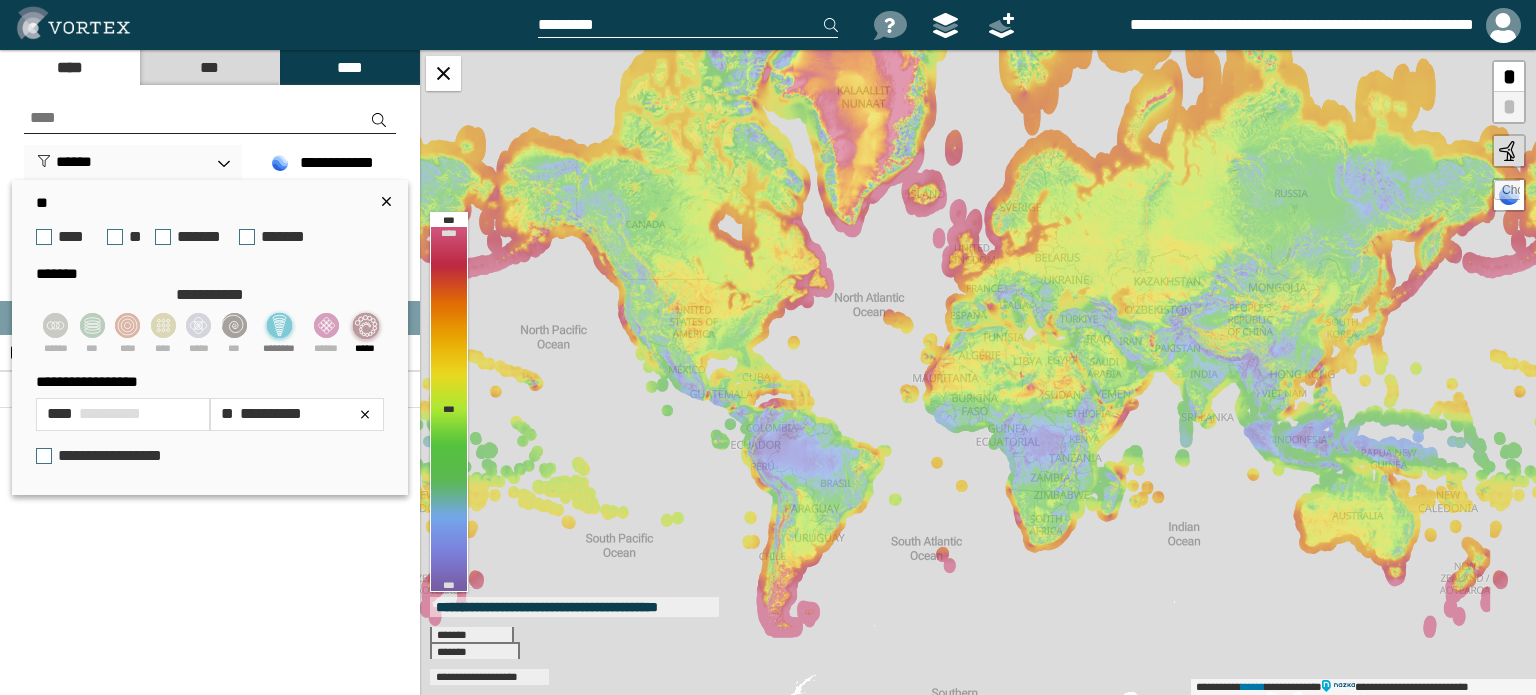 click 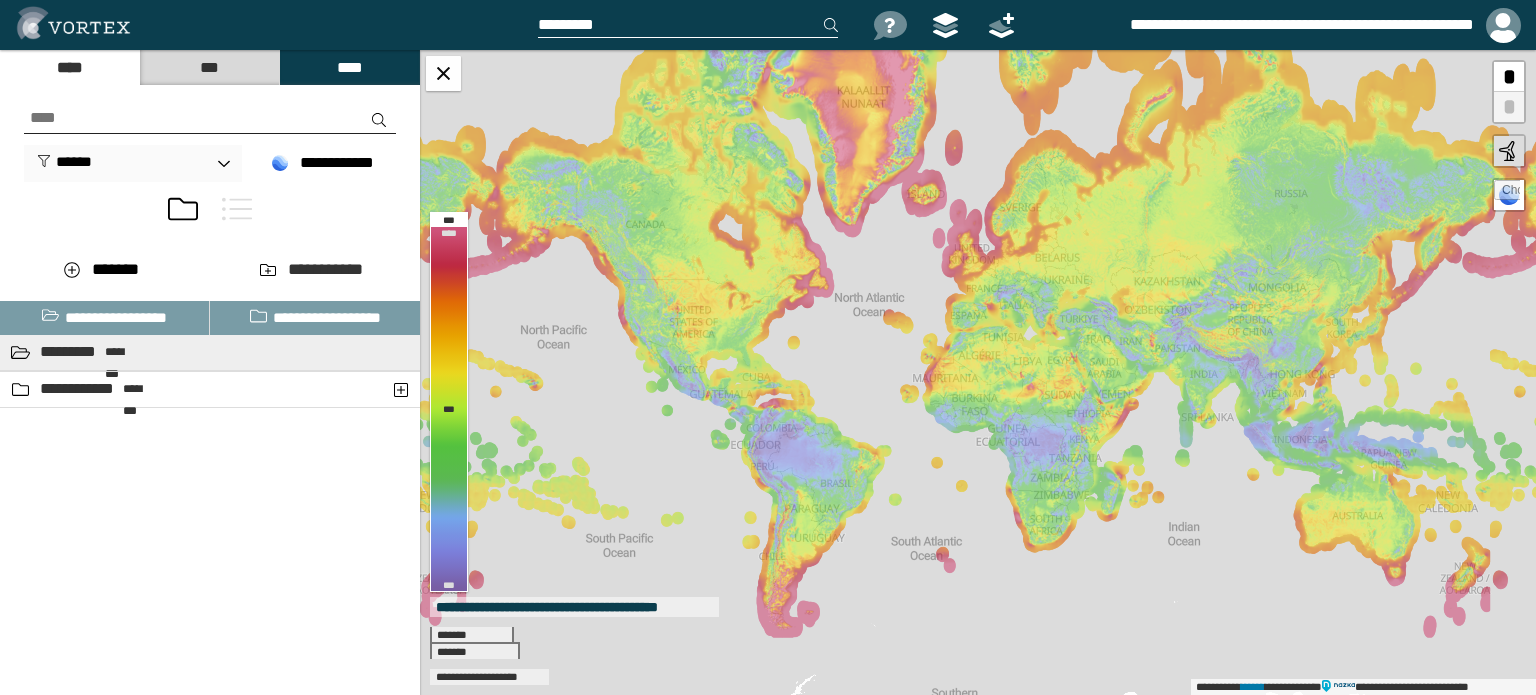 click on "*********" at bounding box center (70, 352) 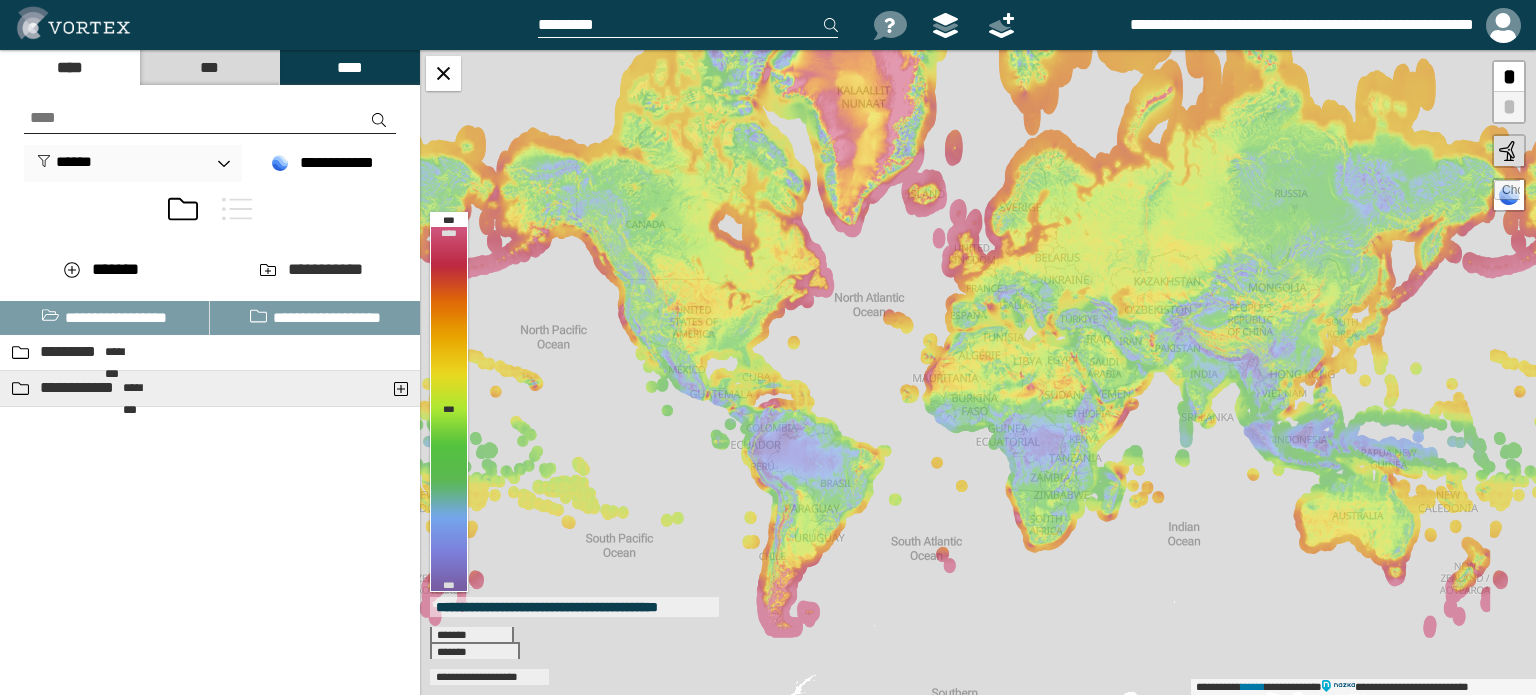 click on "**********" at bounding box center (79, 388) 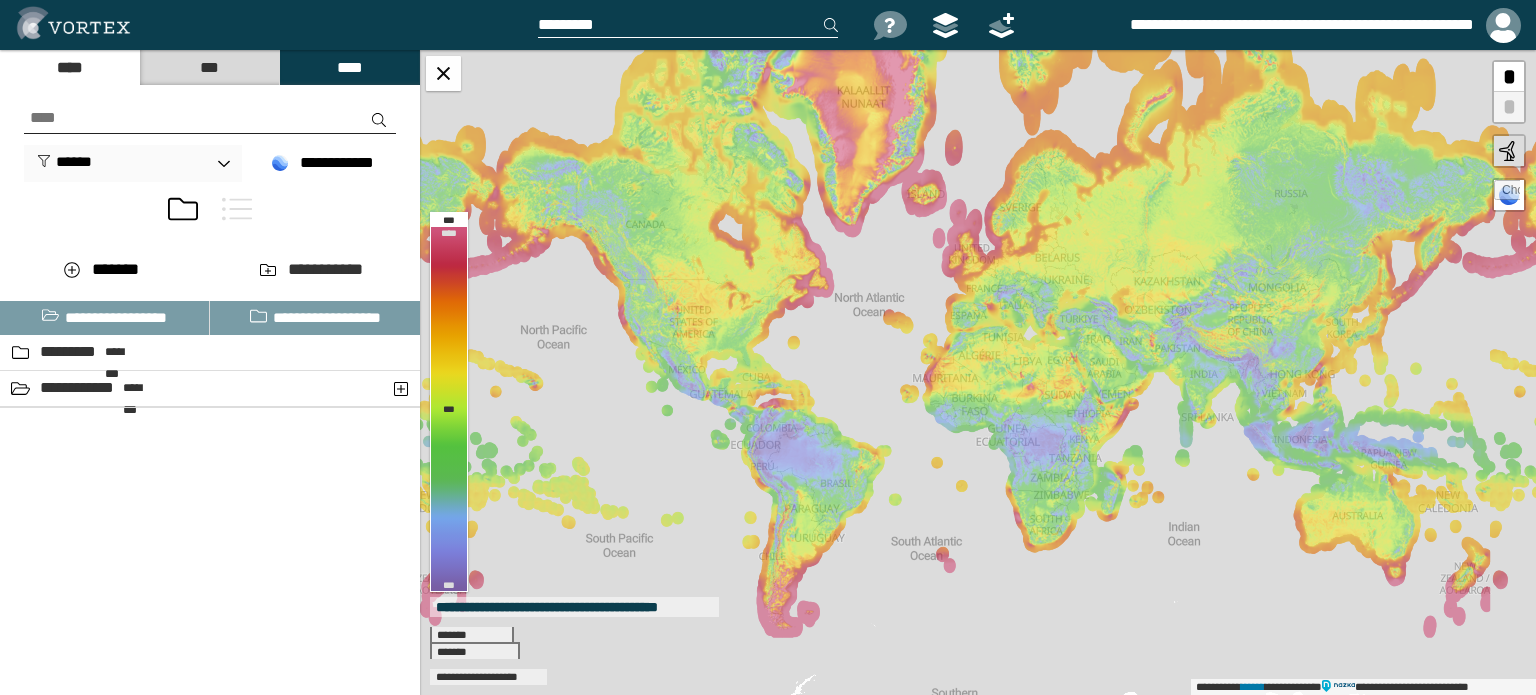 click on "***" at bounding box center [209, 67] 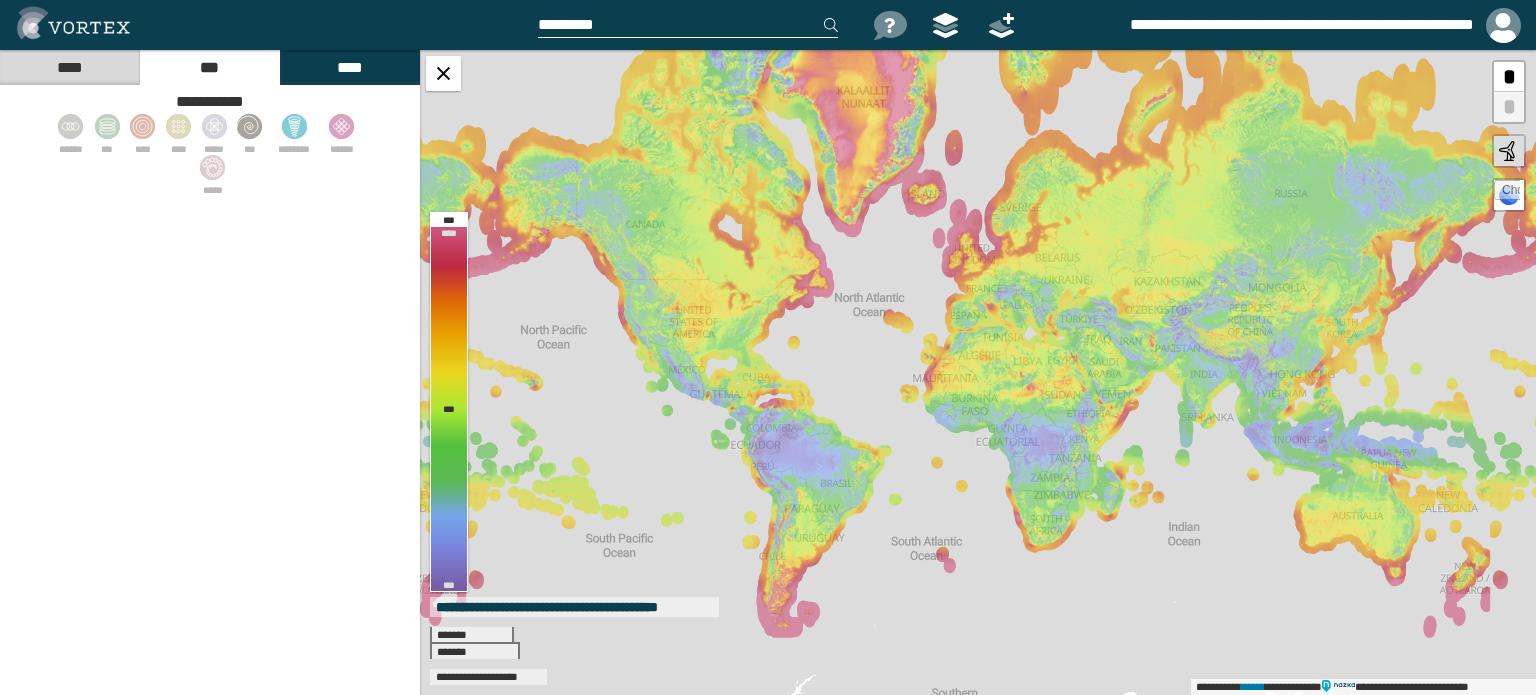 click on "****" at bounding box center (349, 67) 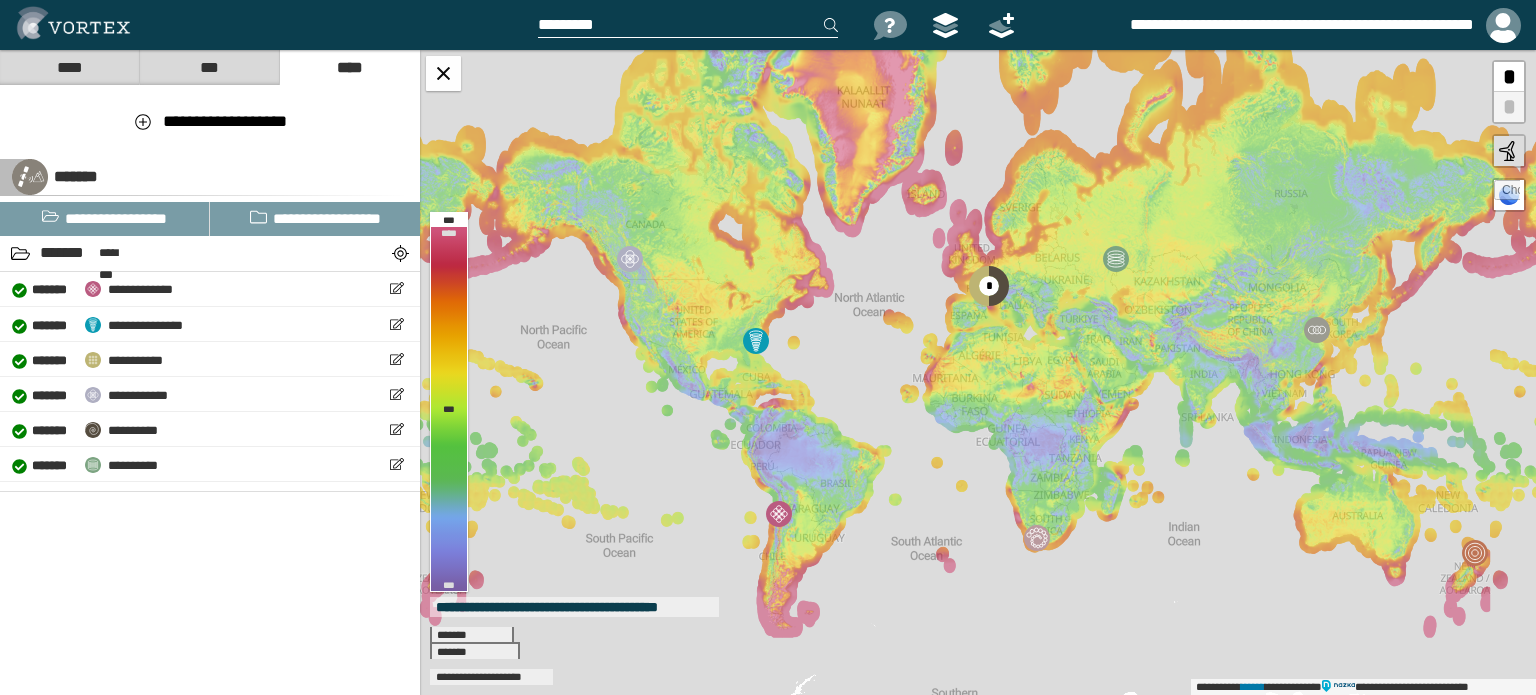 click at bounding box center (688, 25) 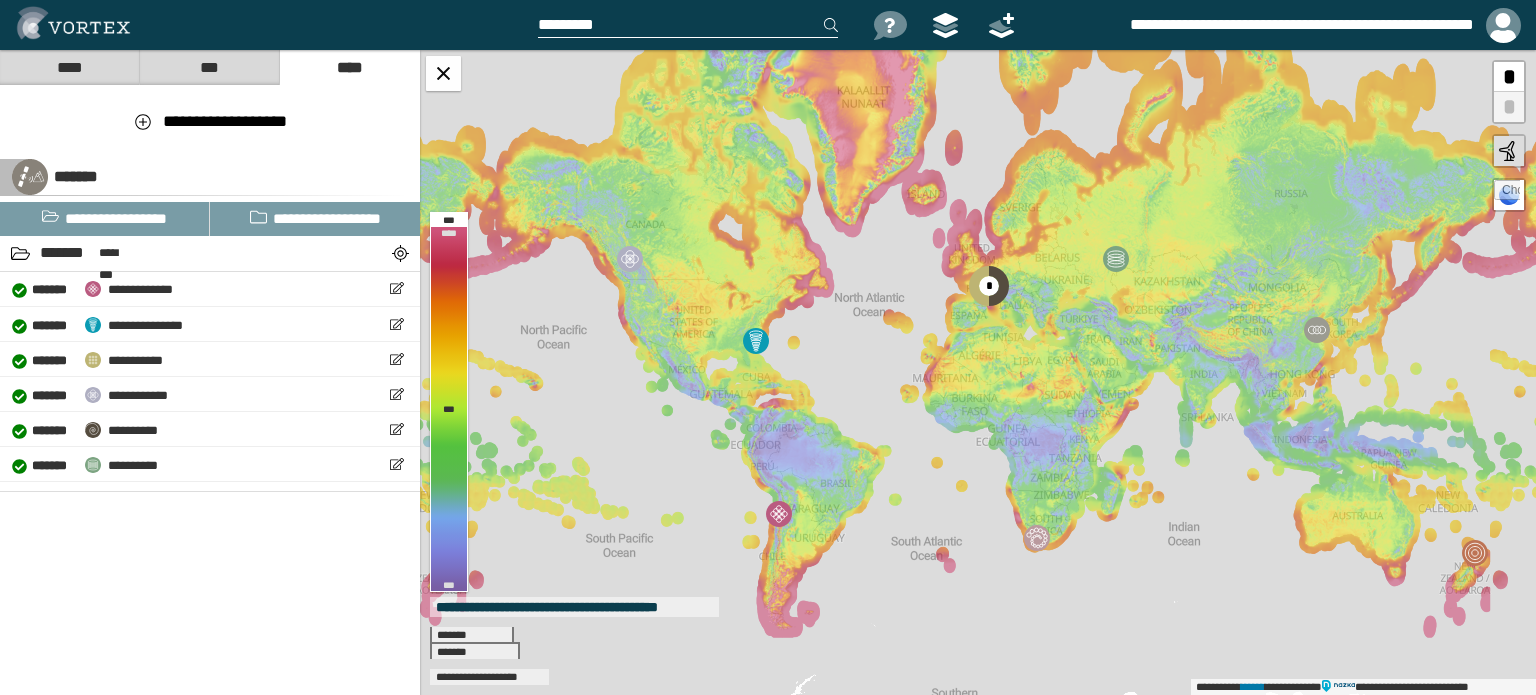 click on "***" at bounding box center [209, 67] 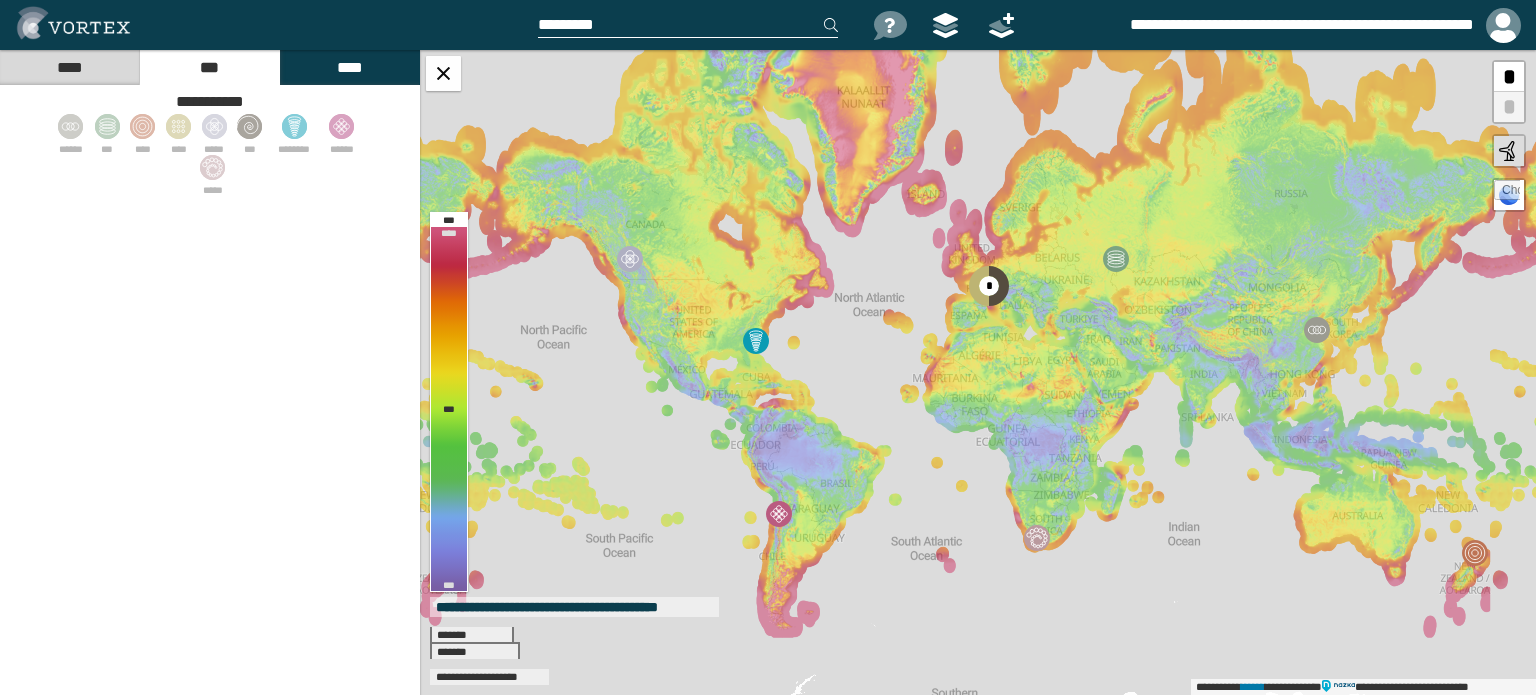 click on "****" at bounding box center [69, 67] 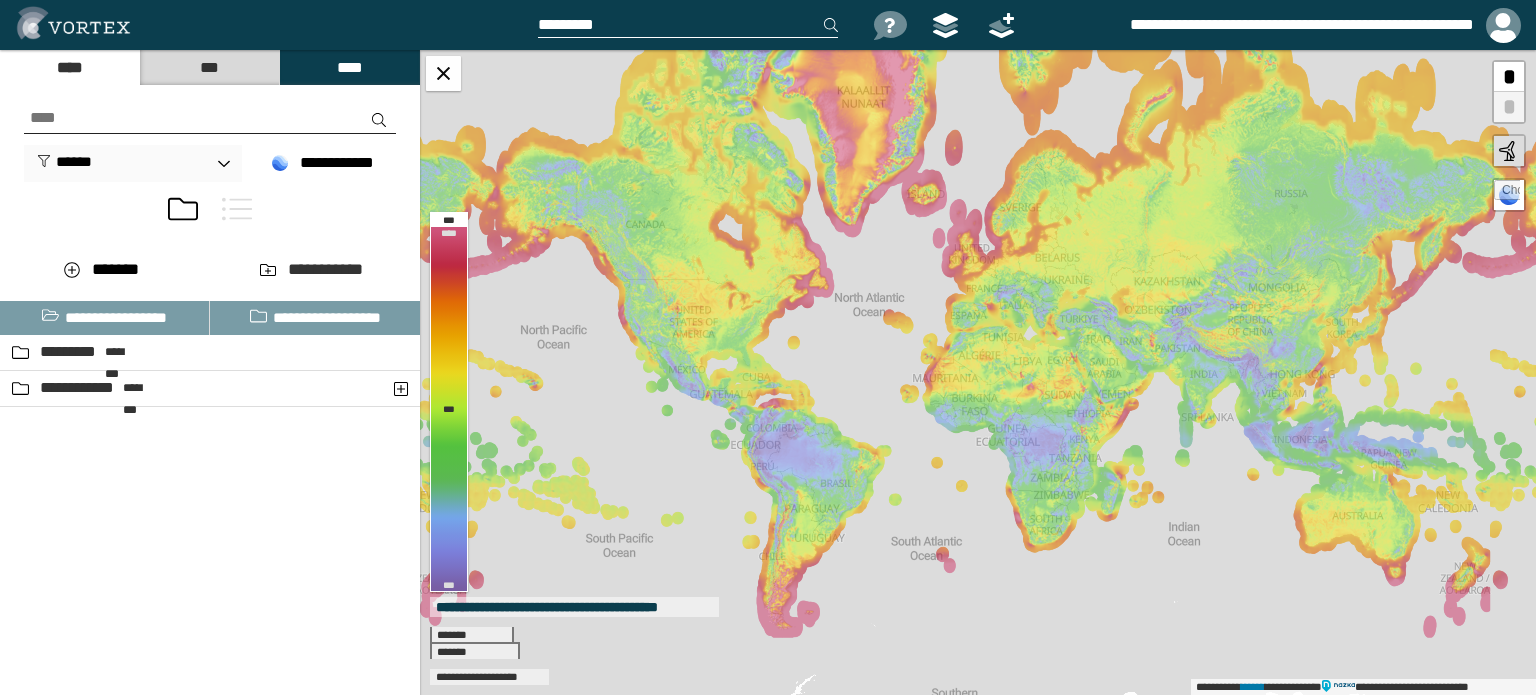 click on "***" at bounding box center (209, 67) 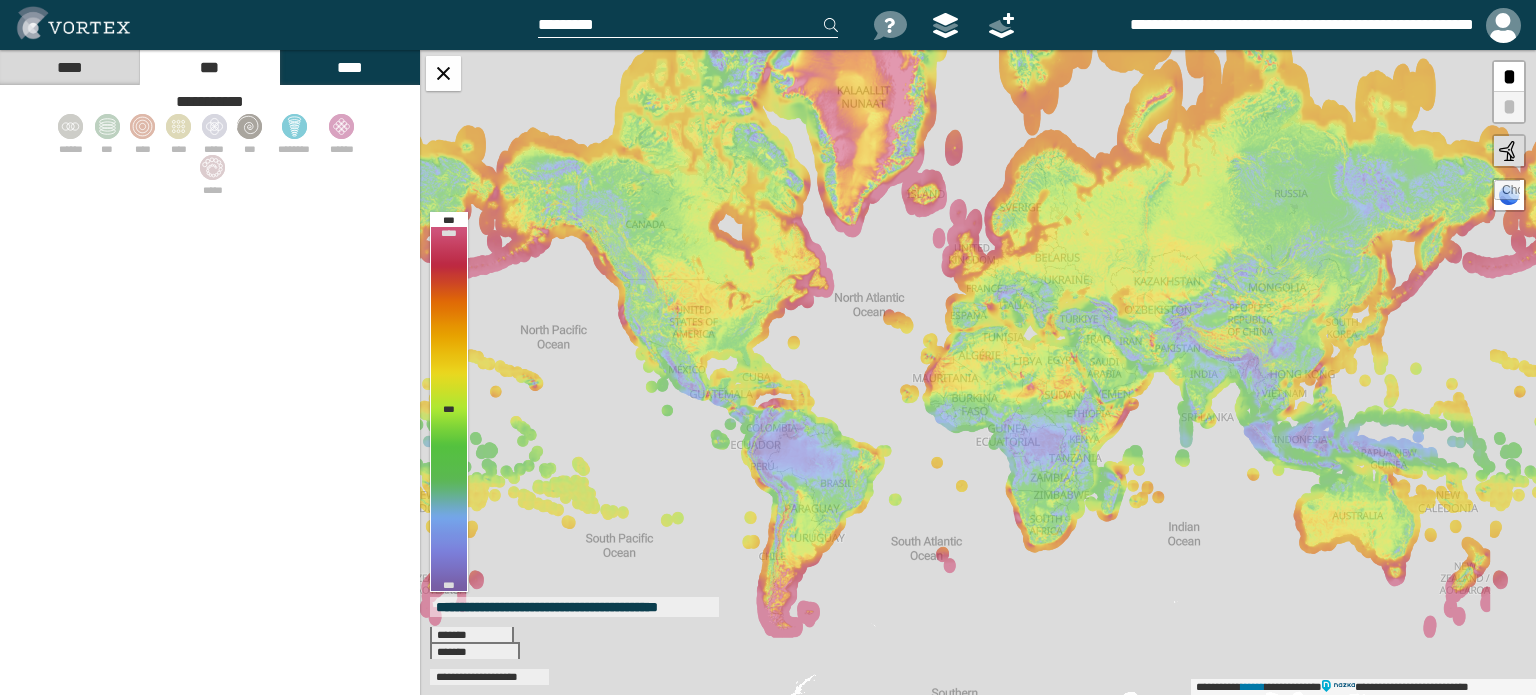 click on "****" at bounding box center [349, 67] 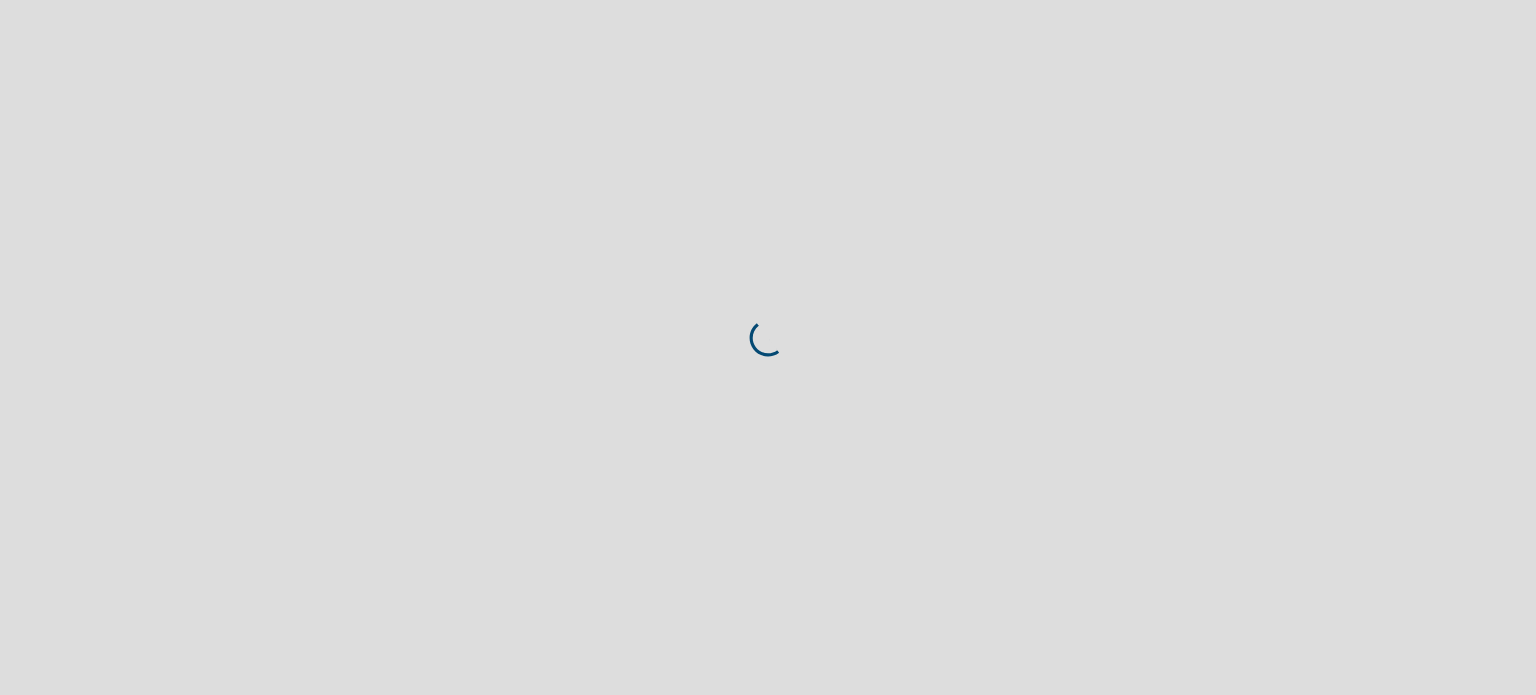 scroll, scrollTop: 0, scrollLeft: 0, axis: both 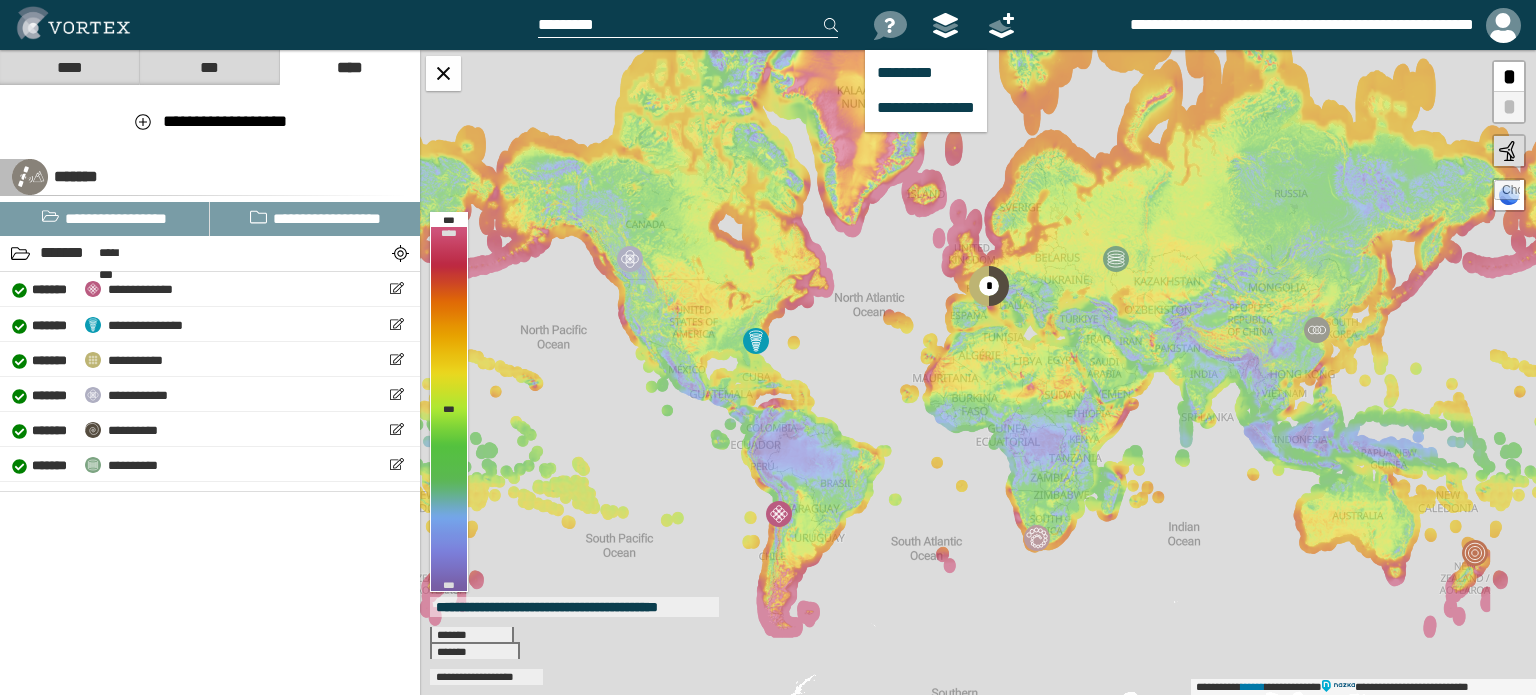 click at bounding box center (890, 25) 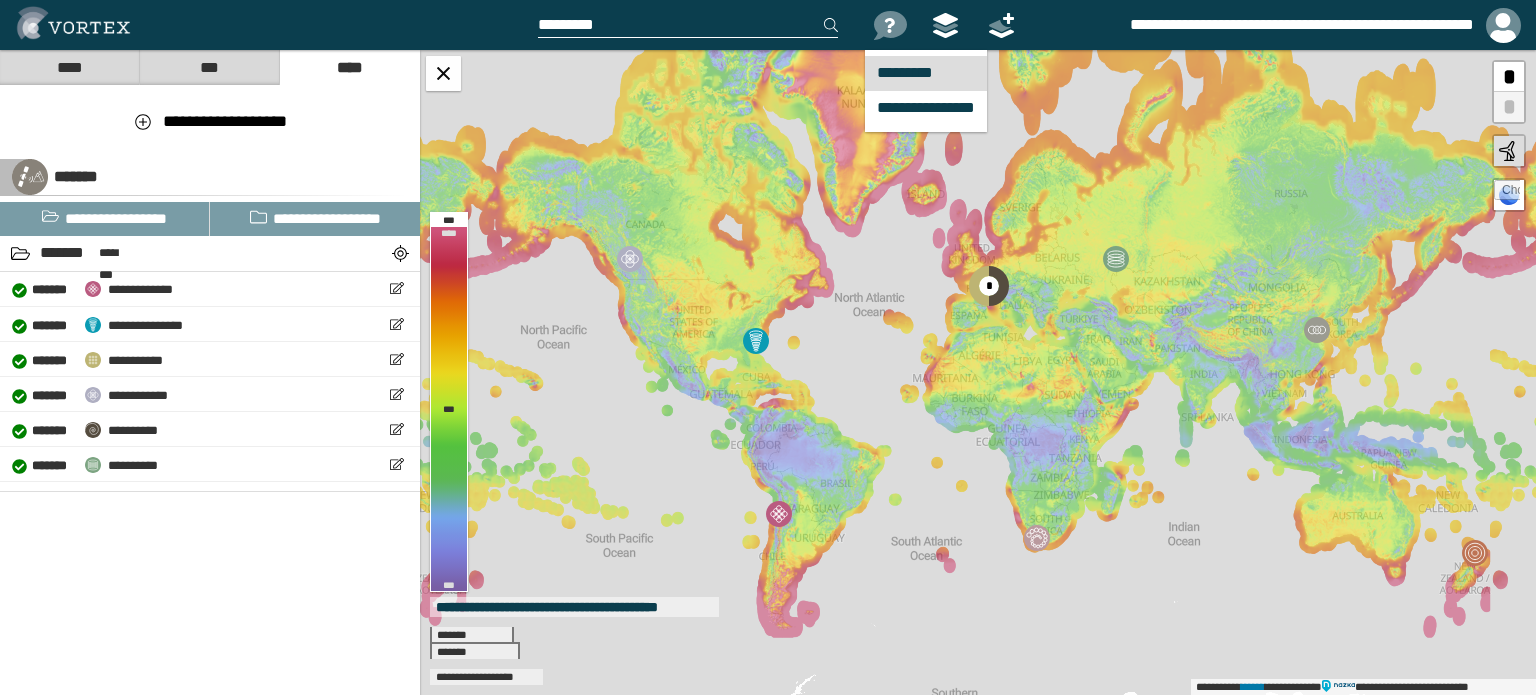 click on "*********" at bounding box center (926, 73) 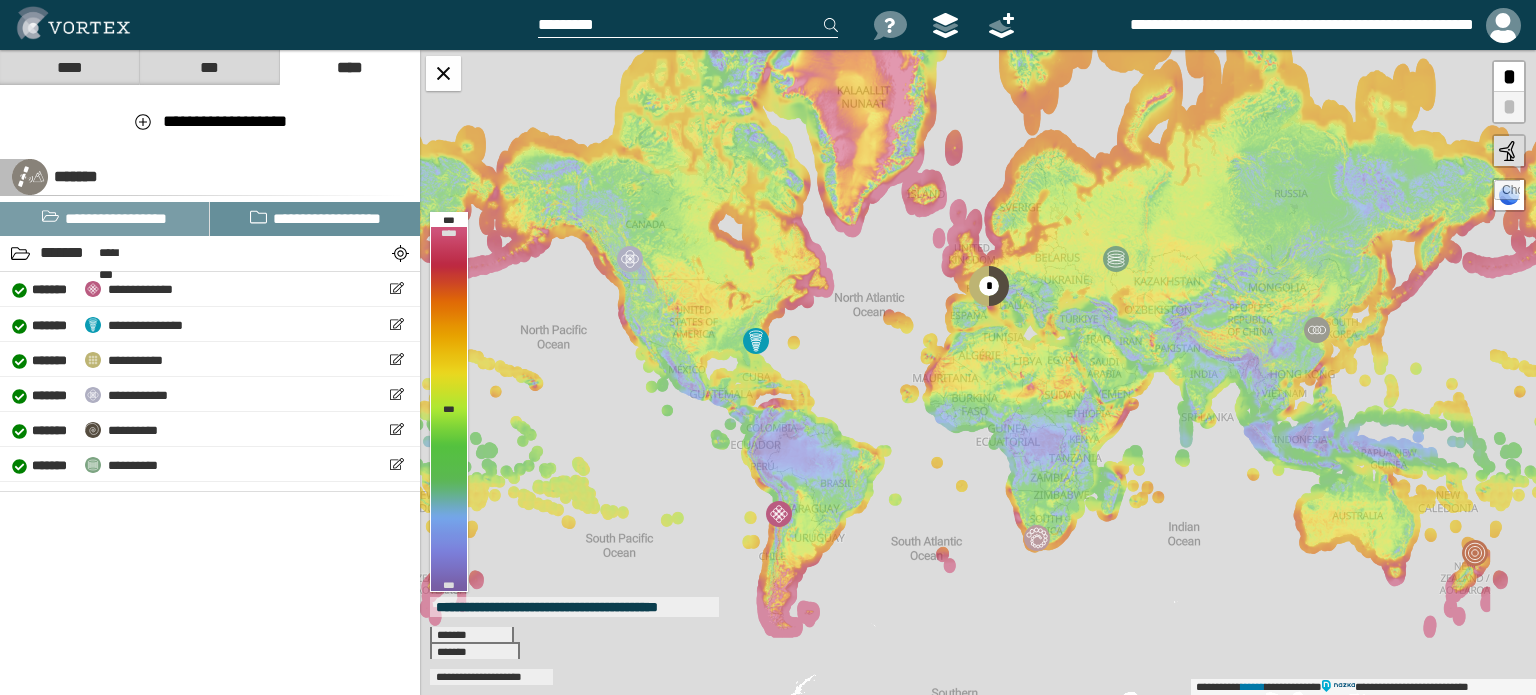 click on "**********" at bounding box center [315, 219] 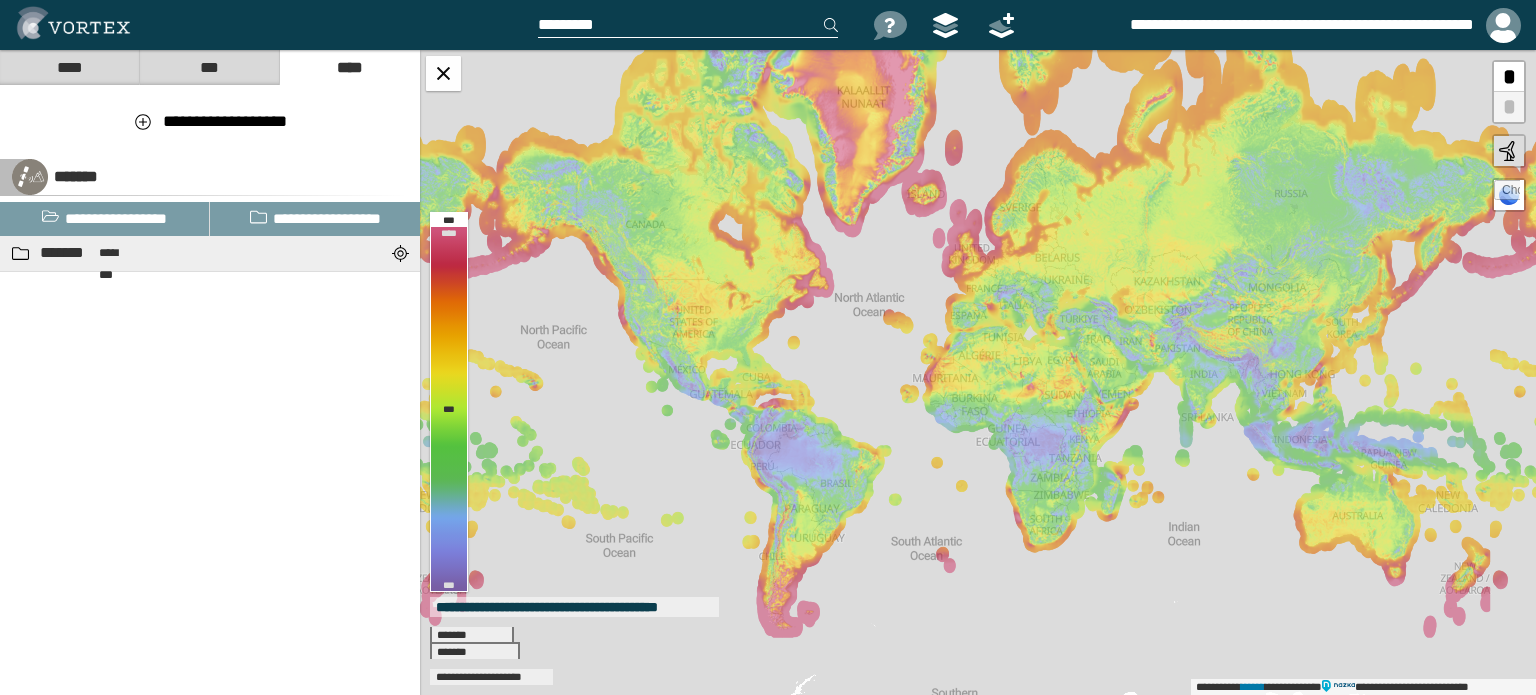click on "*******" at bounding box center (67, 253) 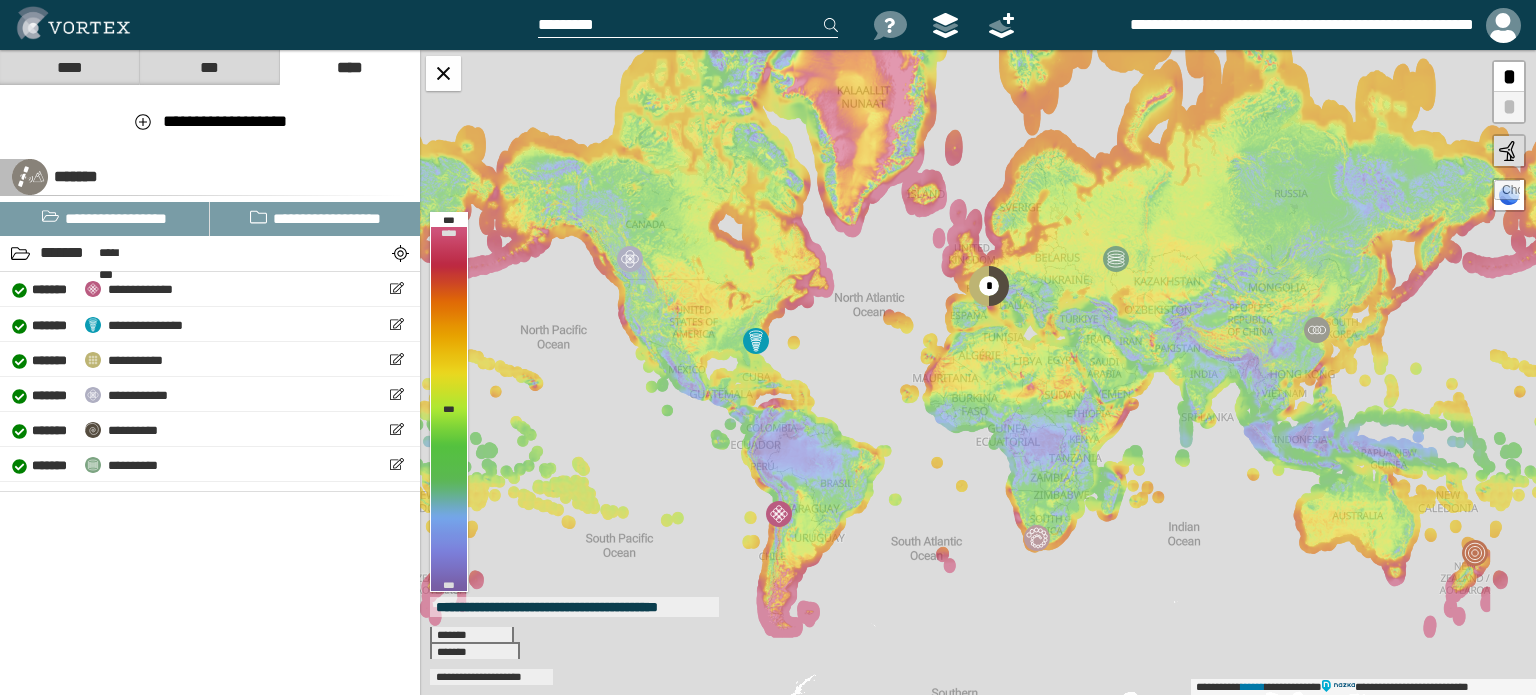 click on "***" at bounding box center (209, 67) 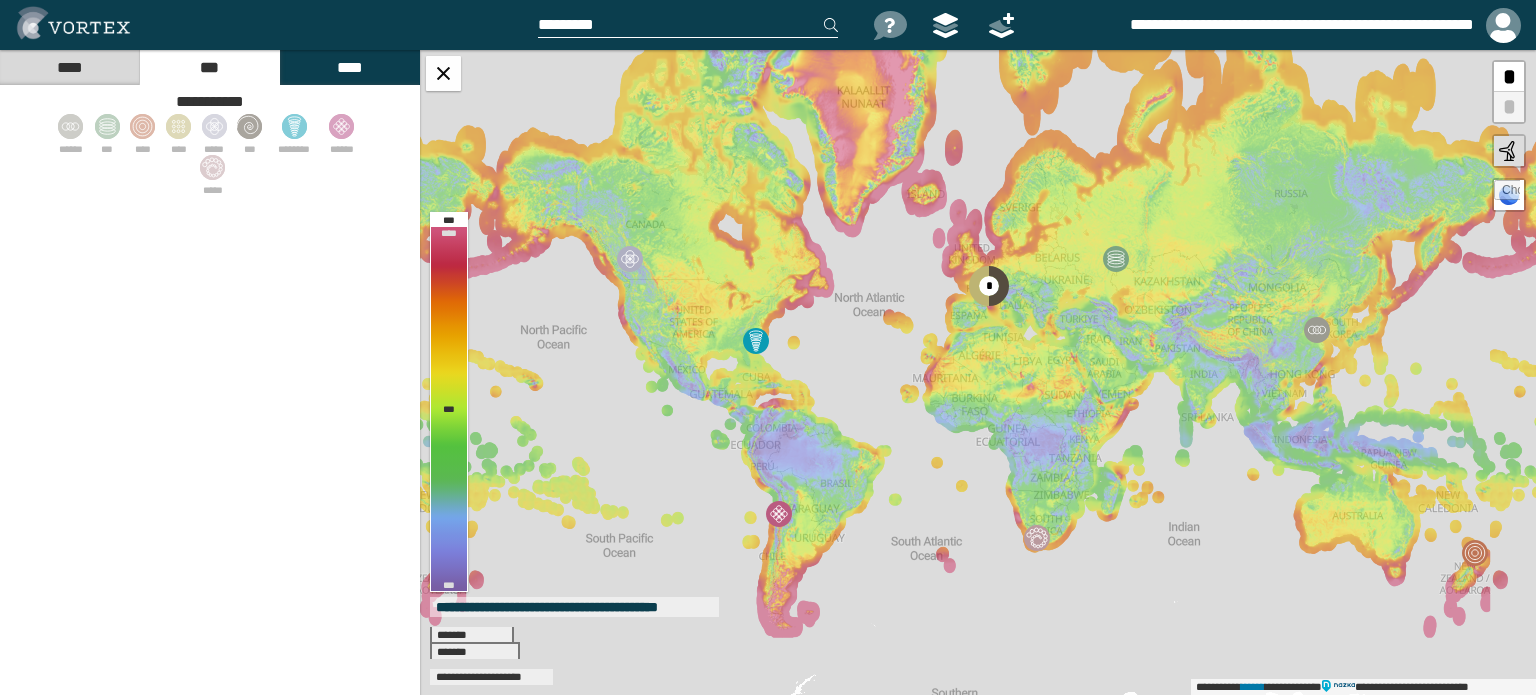 click on "****" at bounding box center [69, 67] 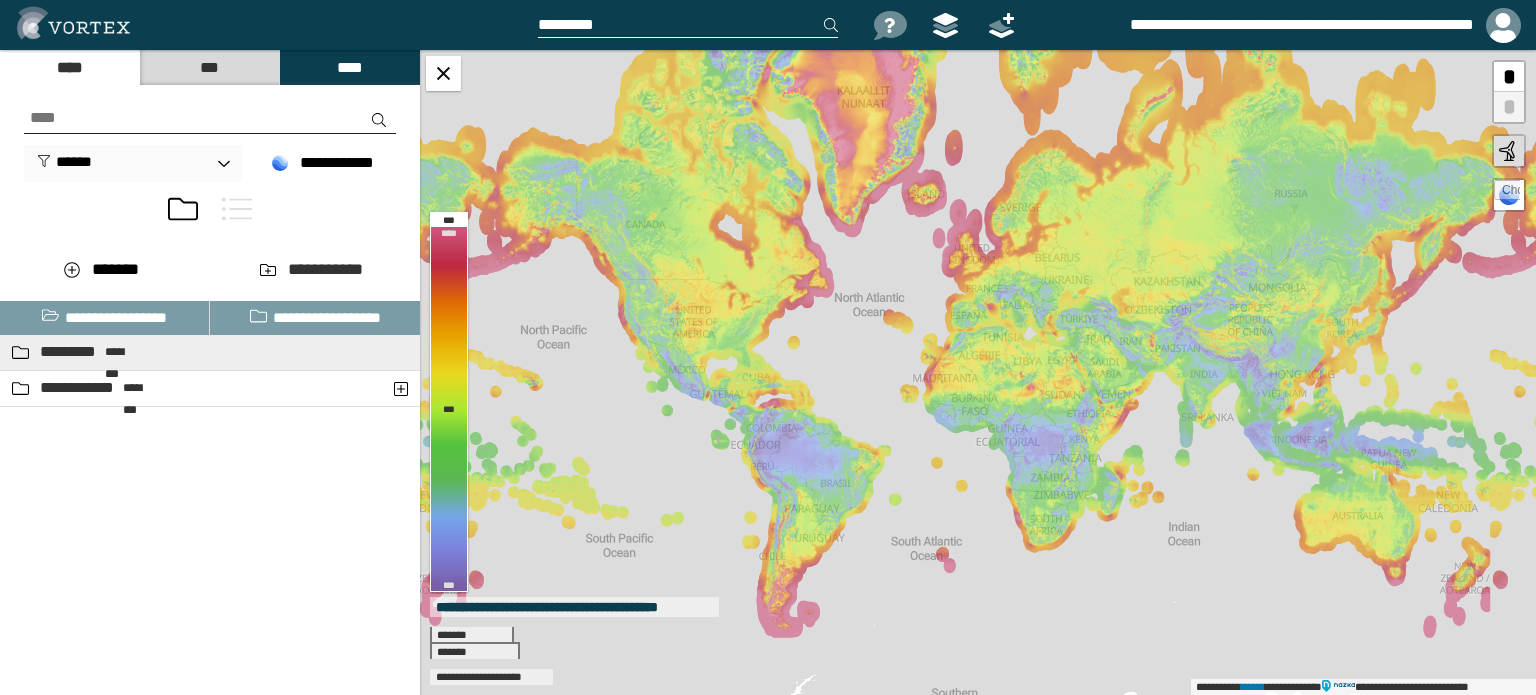 click on "*********" at bounding box center [70, 352] 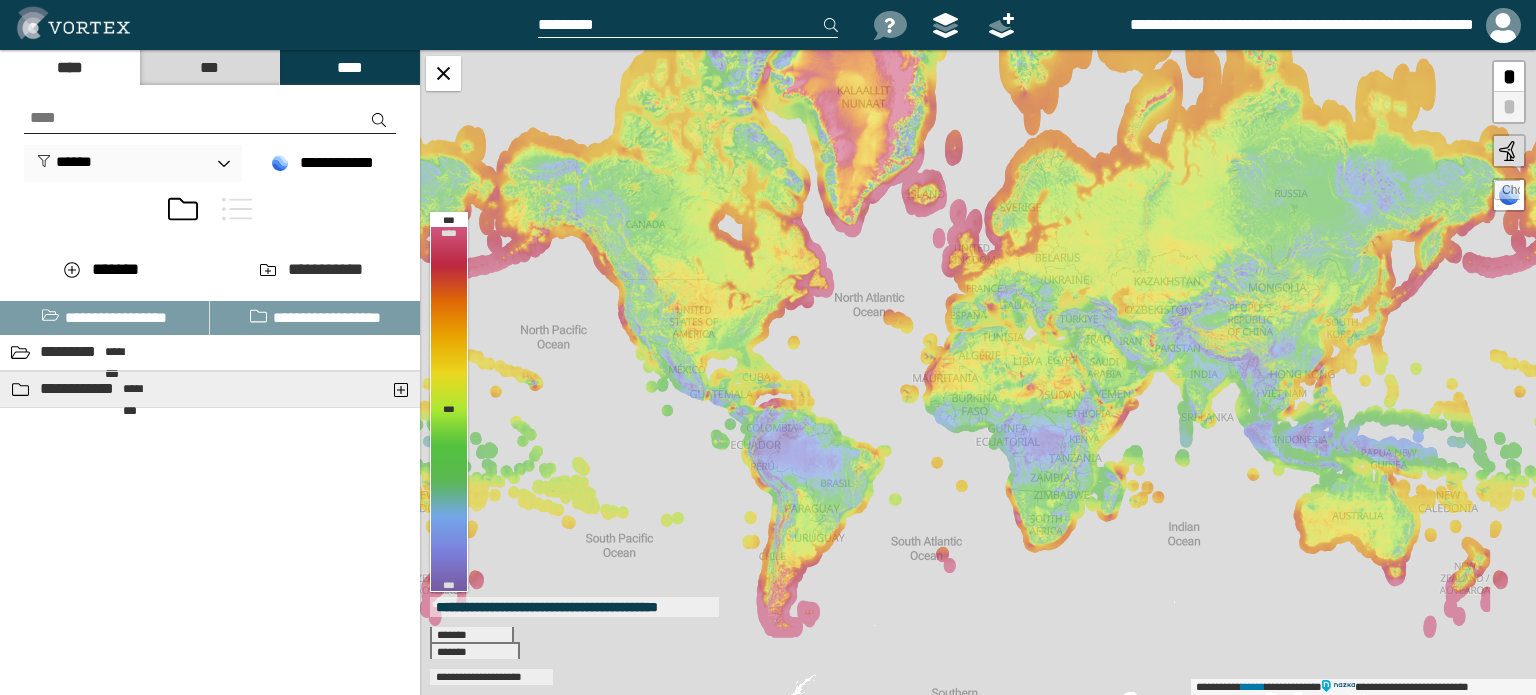 click on "**********" at bounding box center [79, 389] 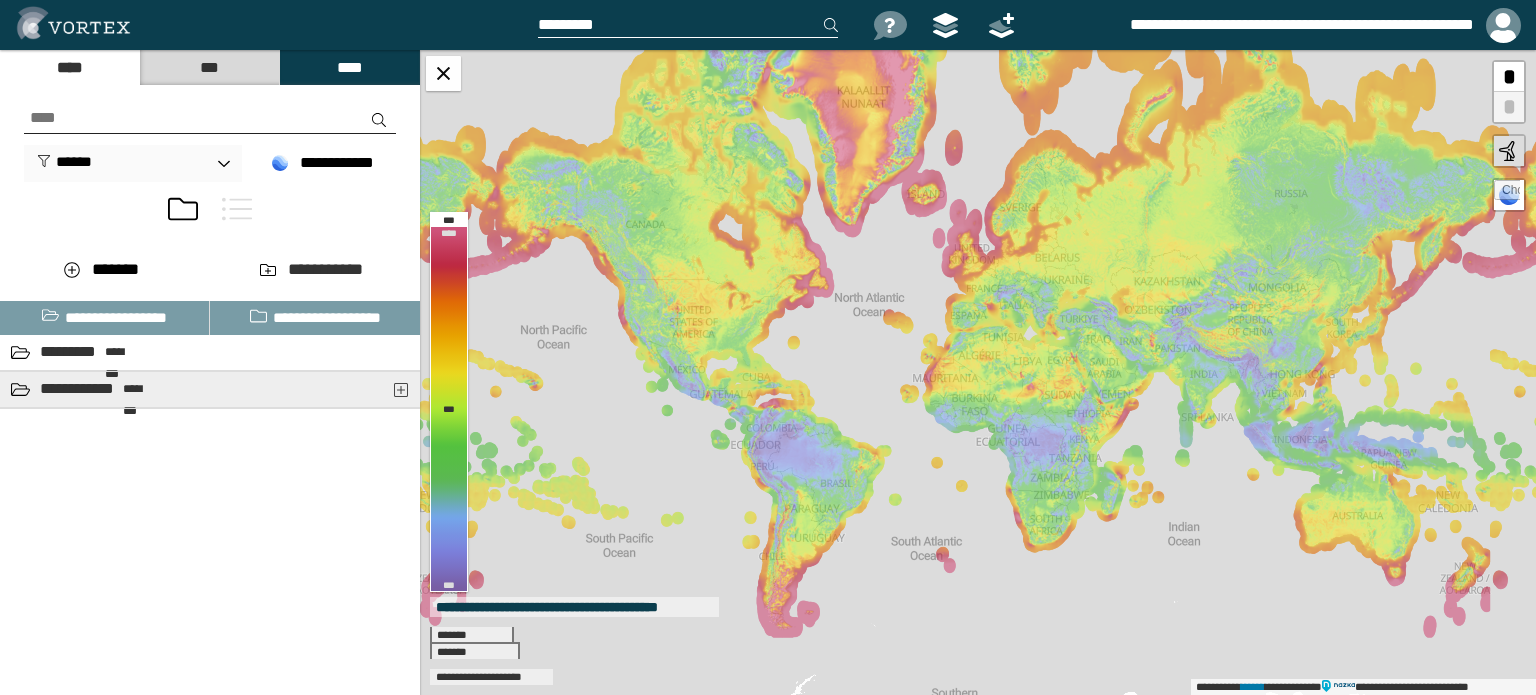 click at bounding box center (402, 389) 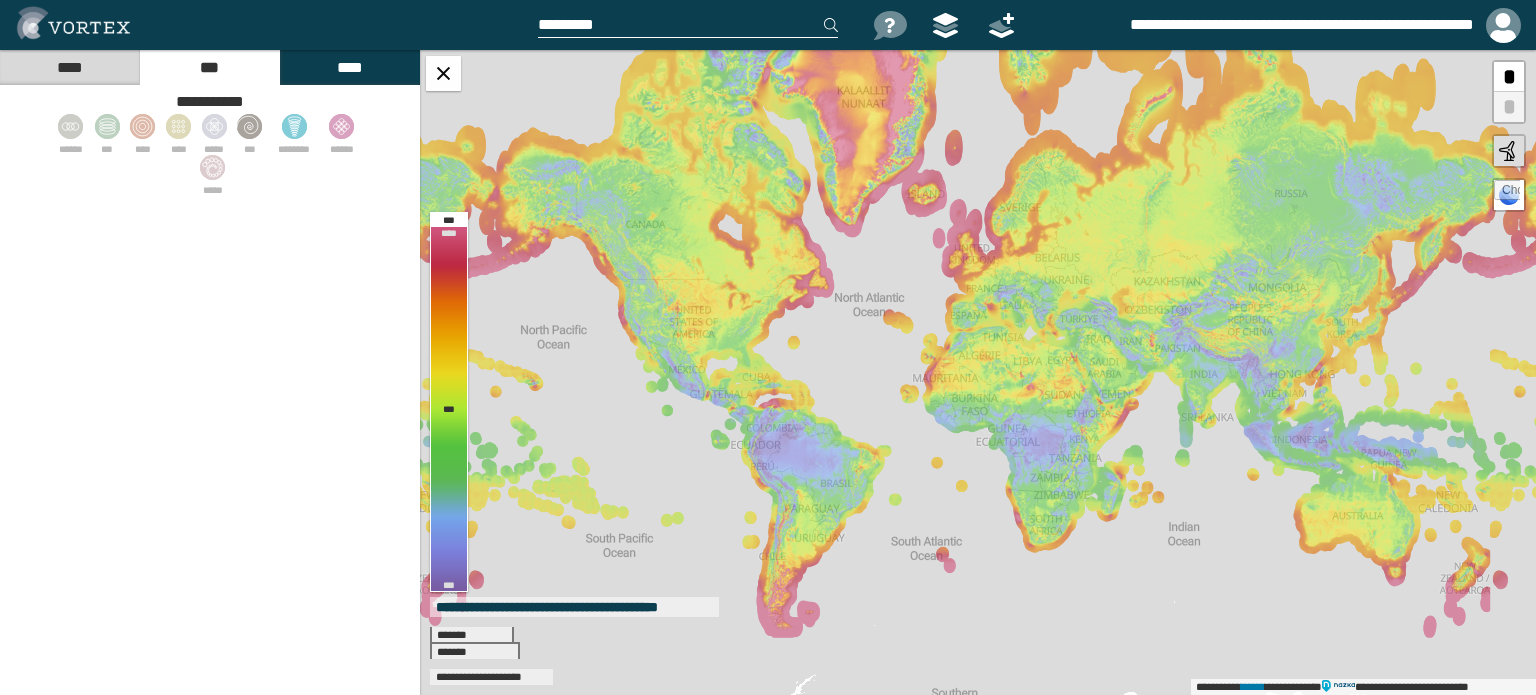 click on "****" at bounding box center (69, 67) 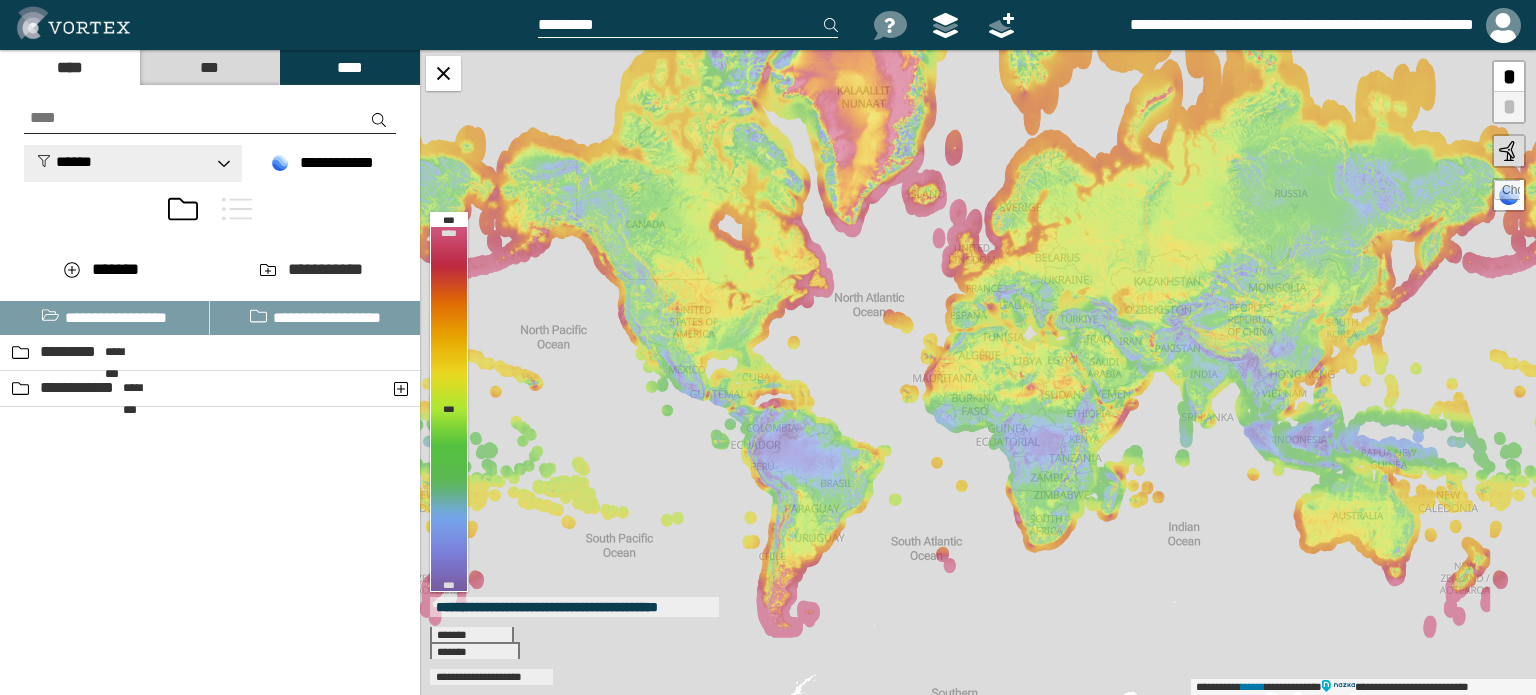 click on "******" at bounding box center [64, 161] 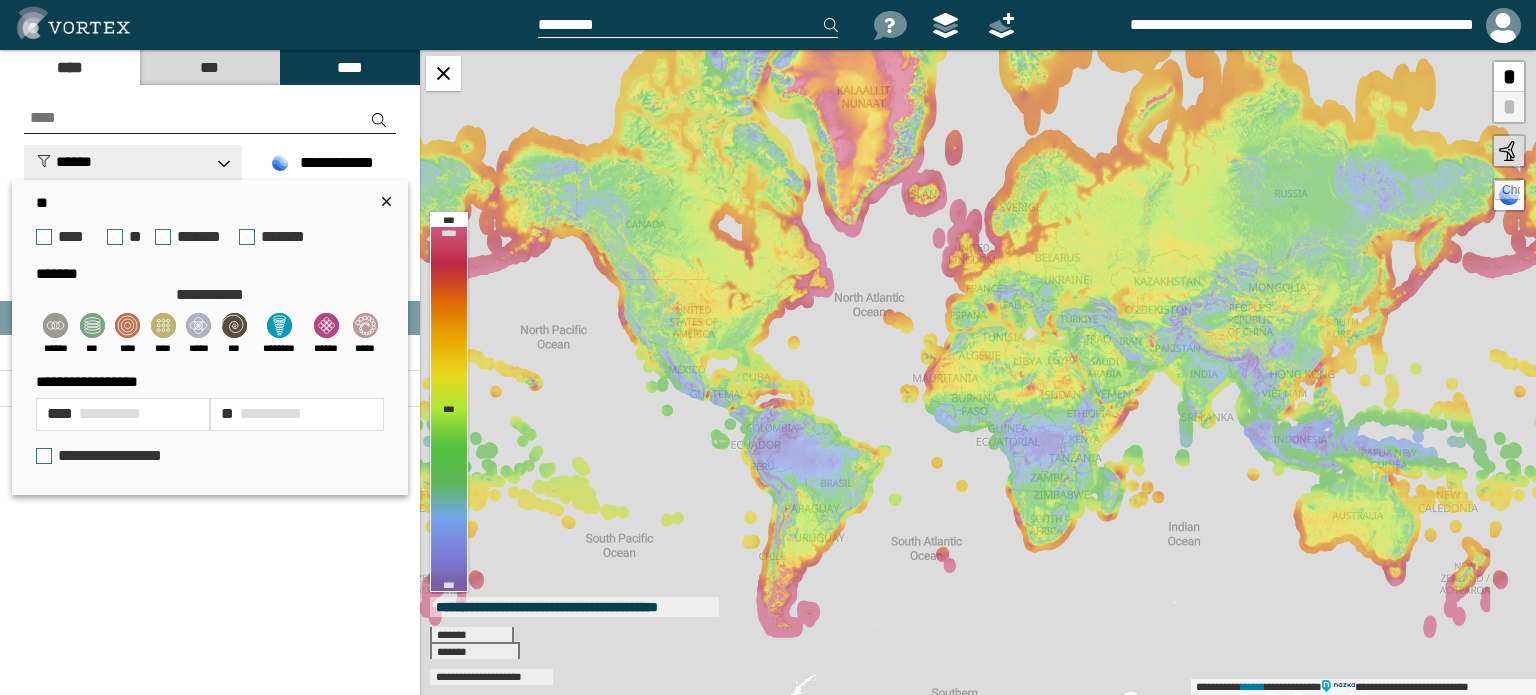 click on "******" at bounding box center (64, 161) 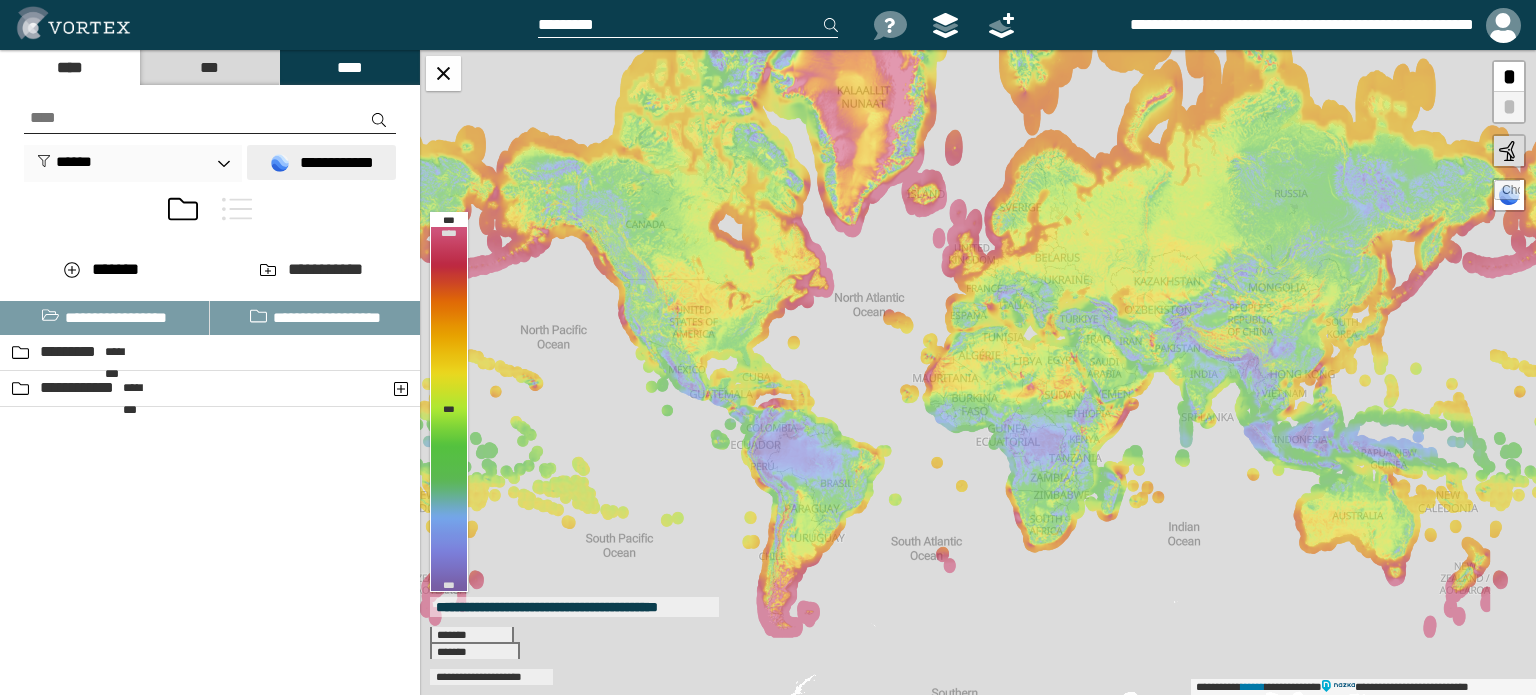 click on "**********" at bounding box center [321, 162] 